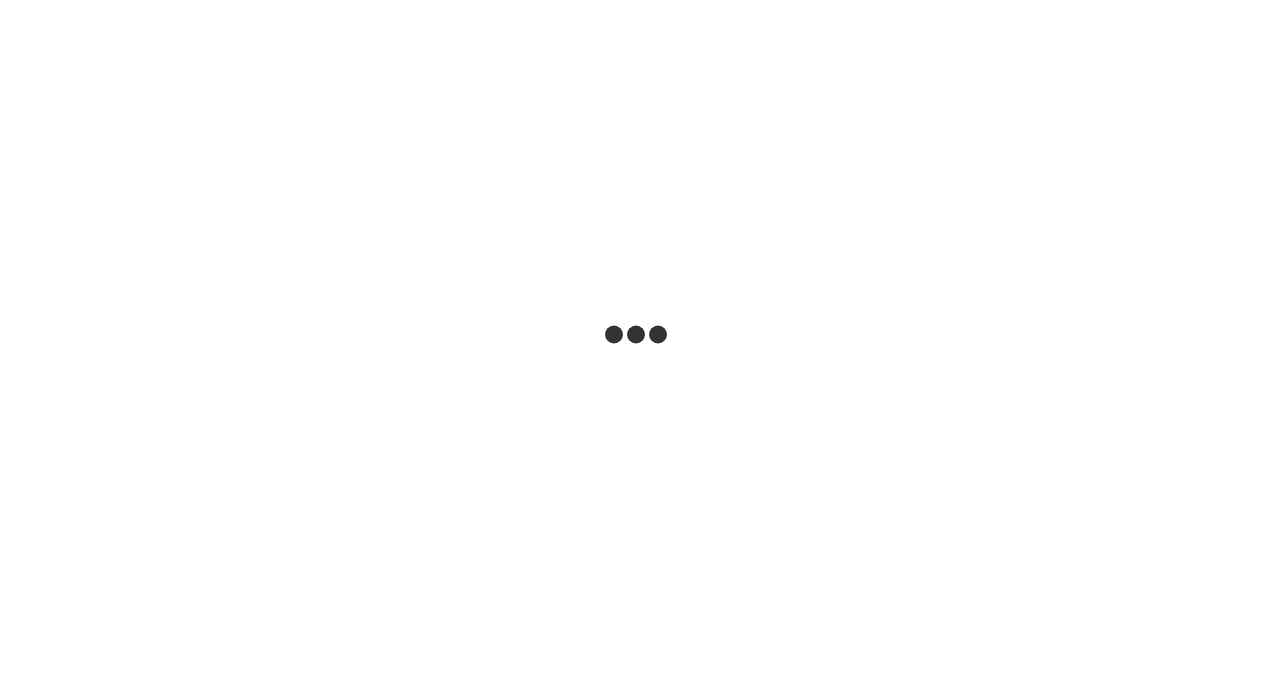 scroll, scrollTop: 0, scrollLeft: 0, axis: both 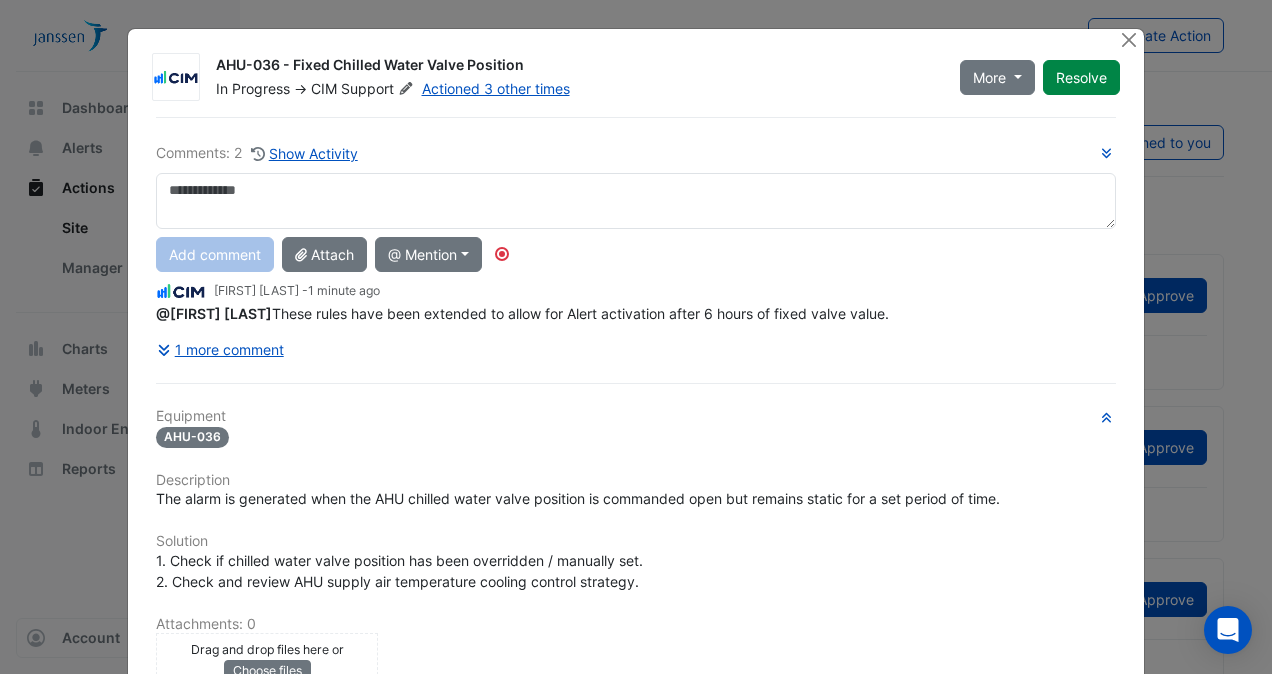 click on "AHU-036 - Fixed Chilled Water Valve Position
In Progress
->
CIM
Support
Actioned 3 other times
More
On Hold
Not Doing" 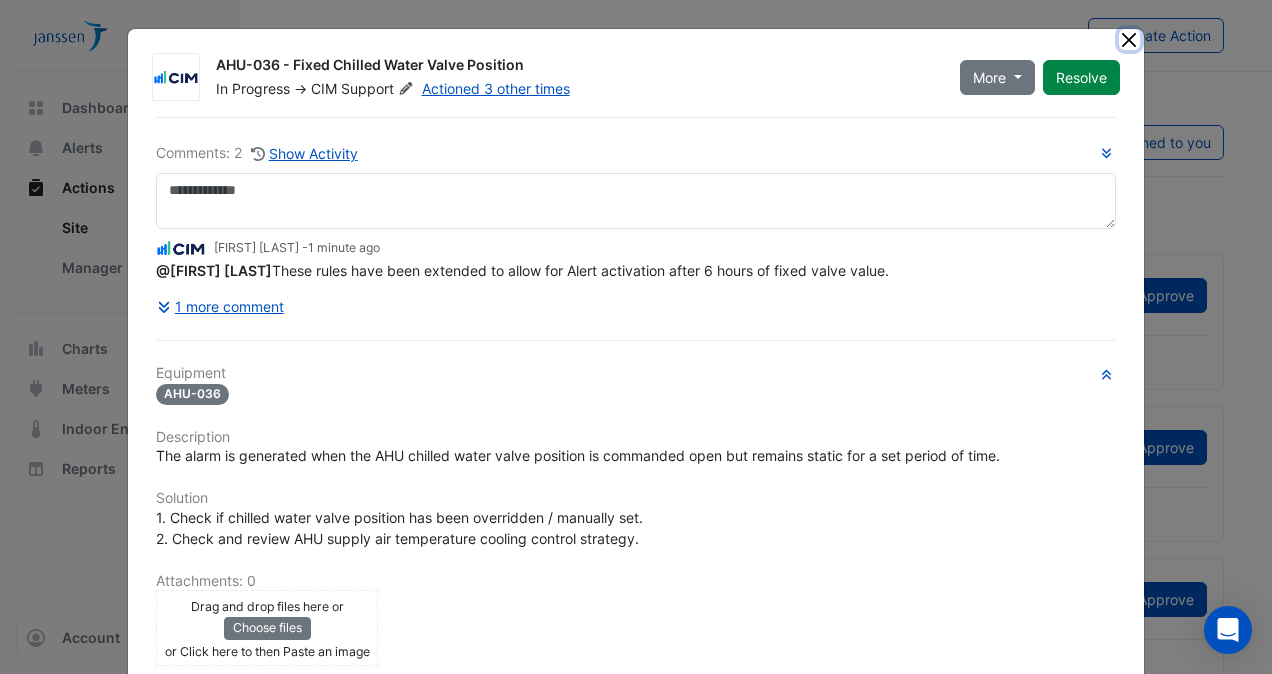 click 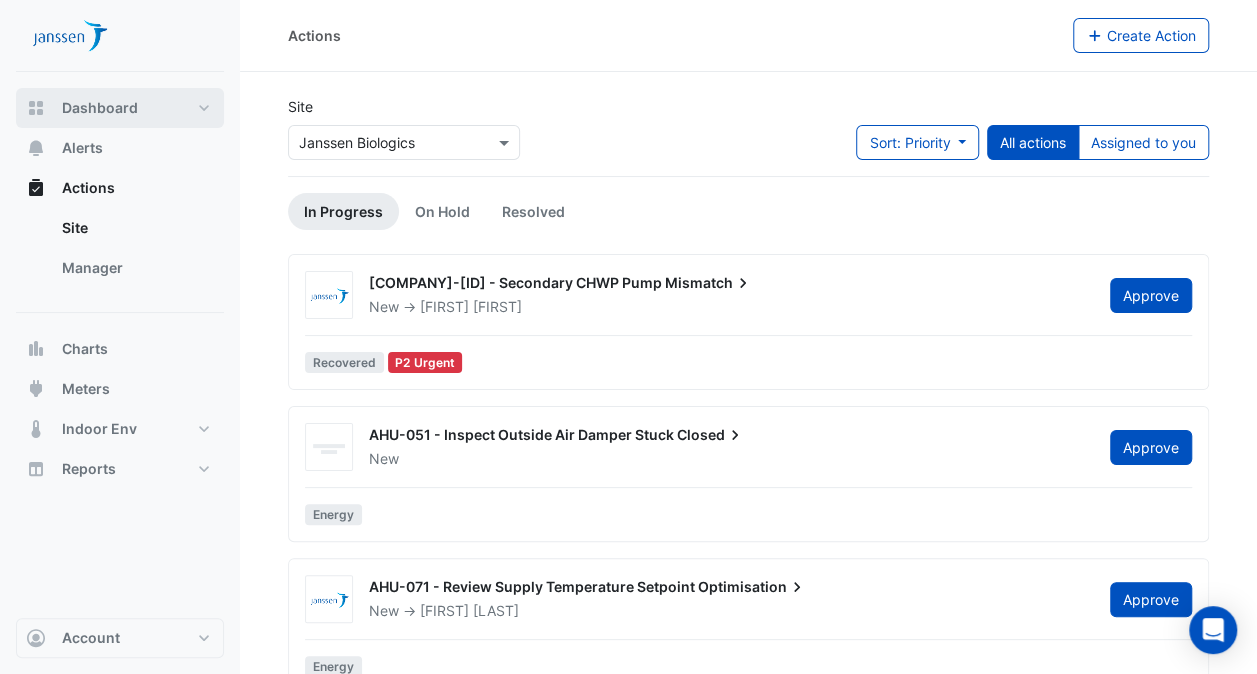 click on "Dashboard" at bounding box center [120, 108] 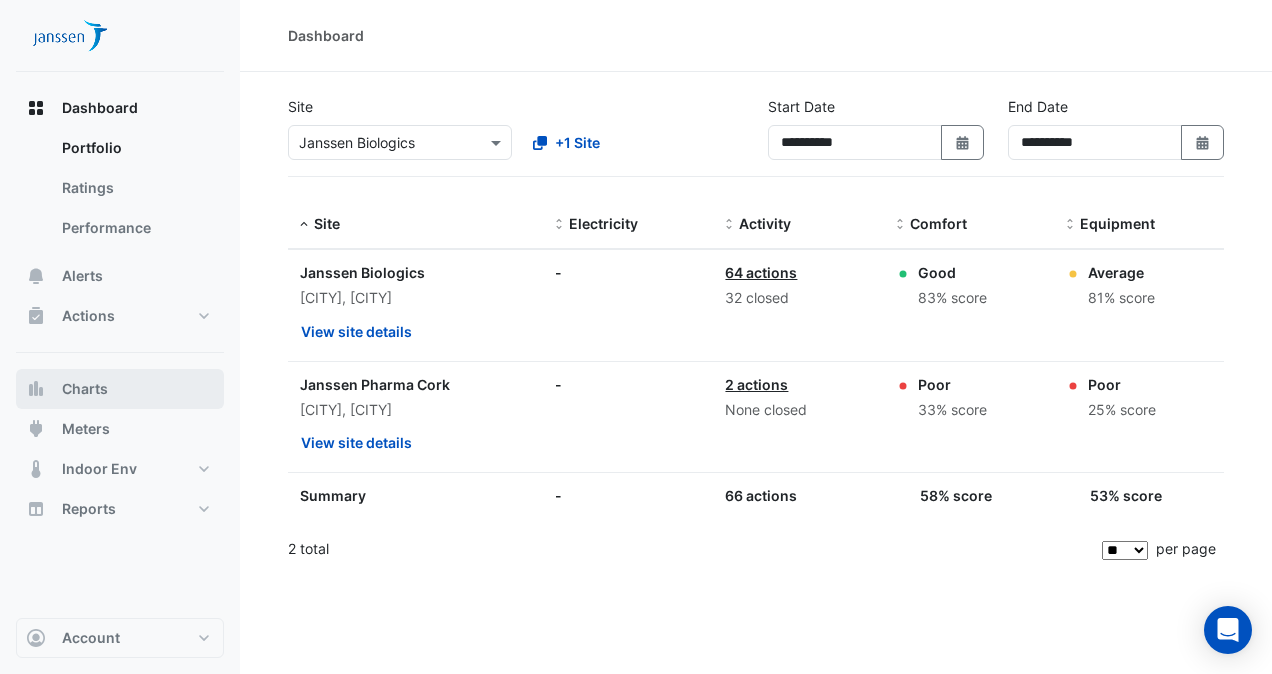 click on "Charts" at bounding box center [85, 389] 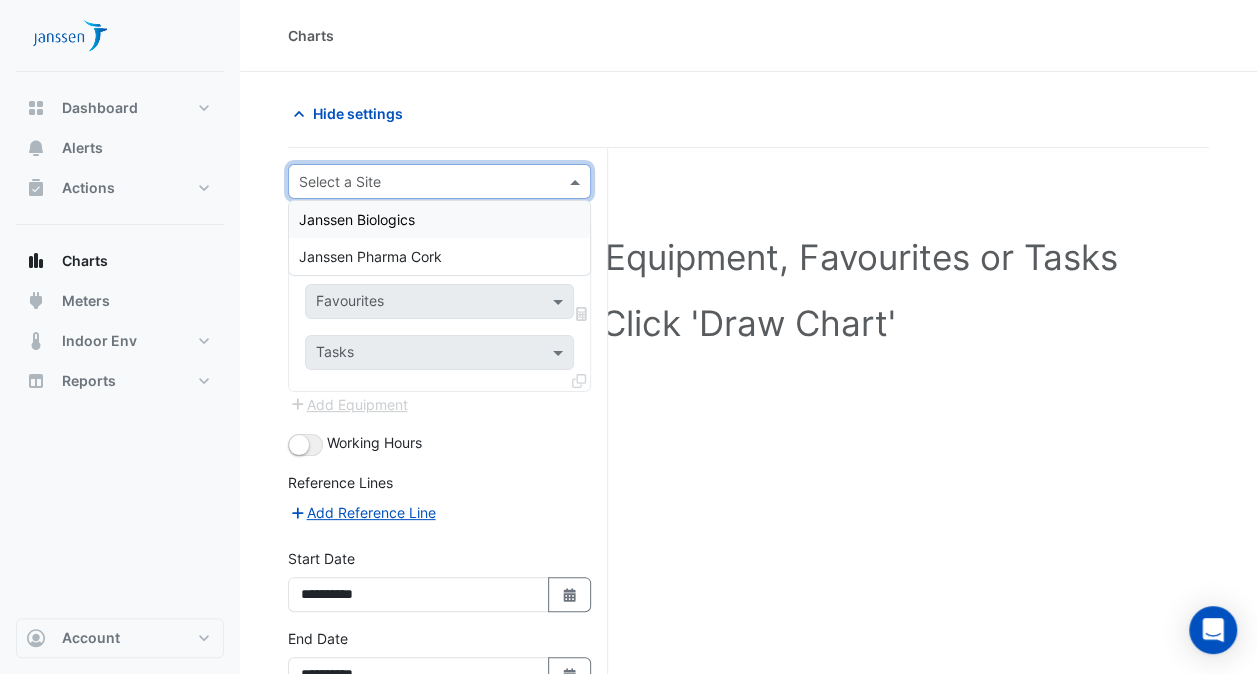 click at bounding box center (419, 182) 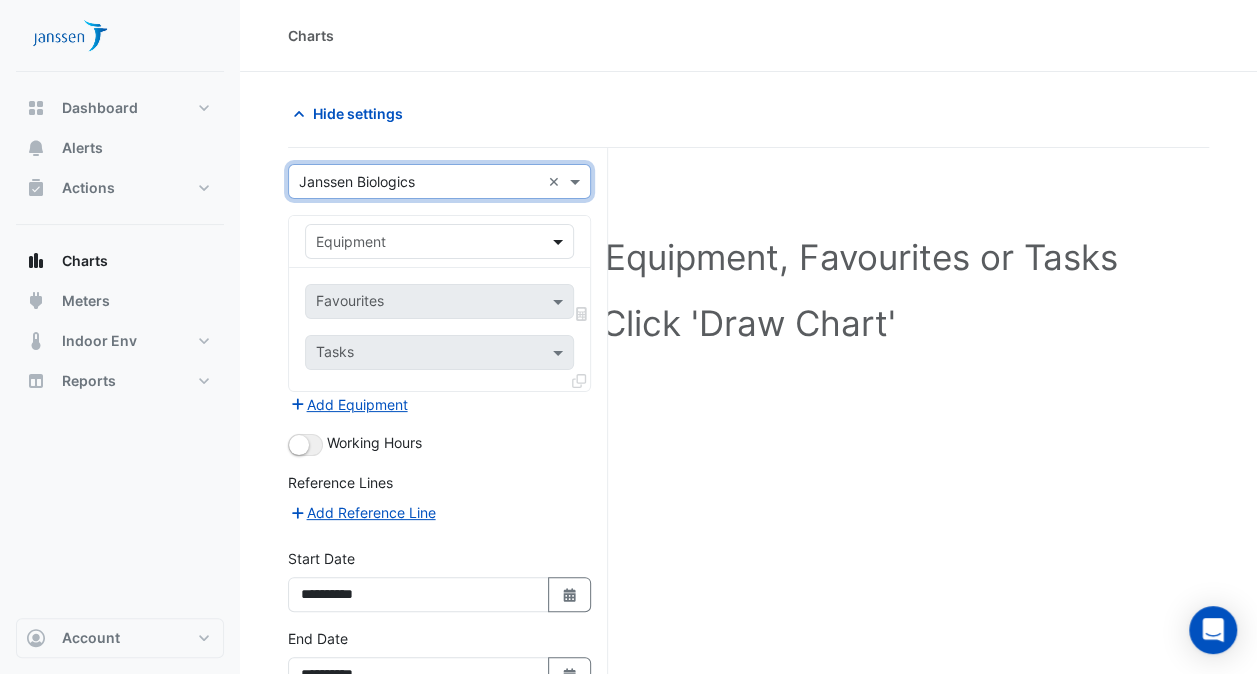 click at bounding box center [560, 241] 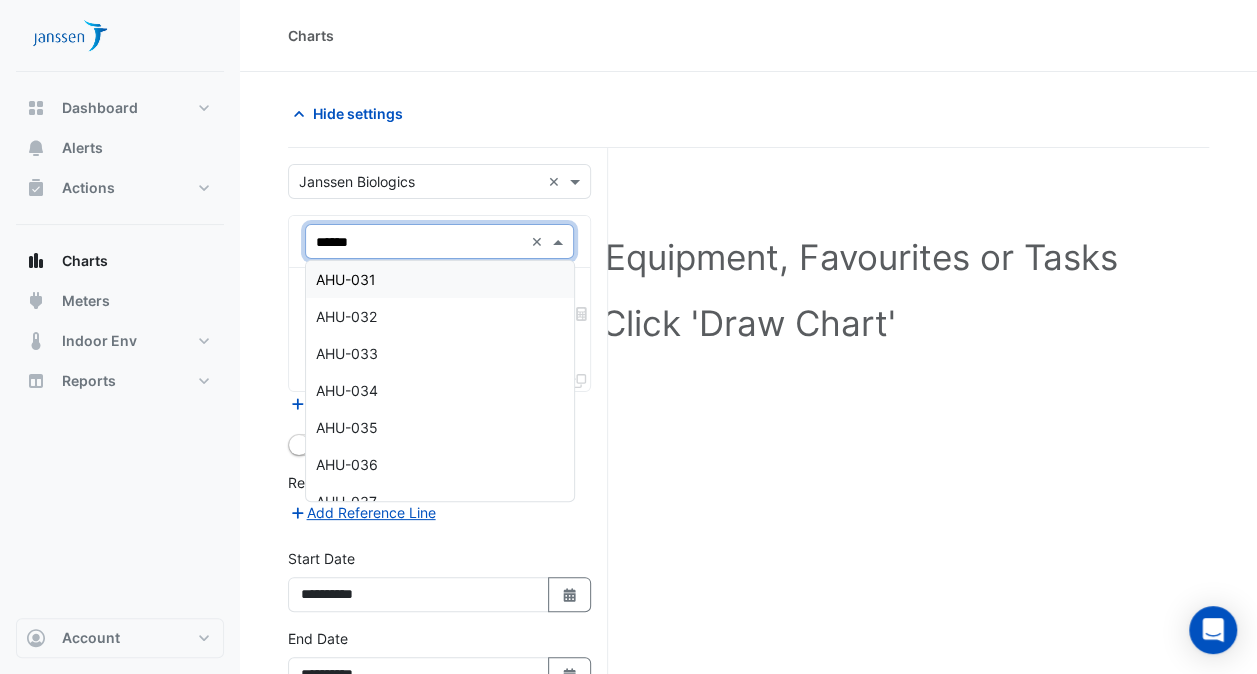 type on "*******" 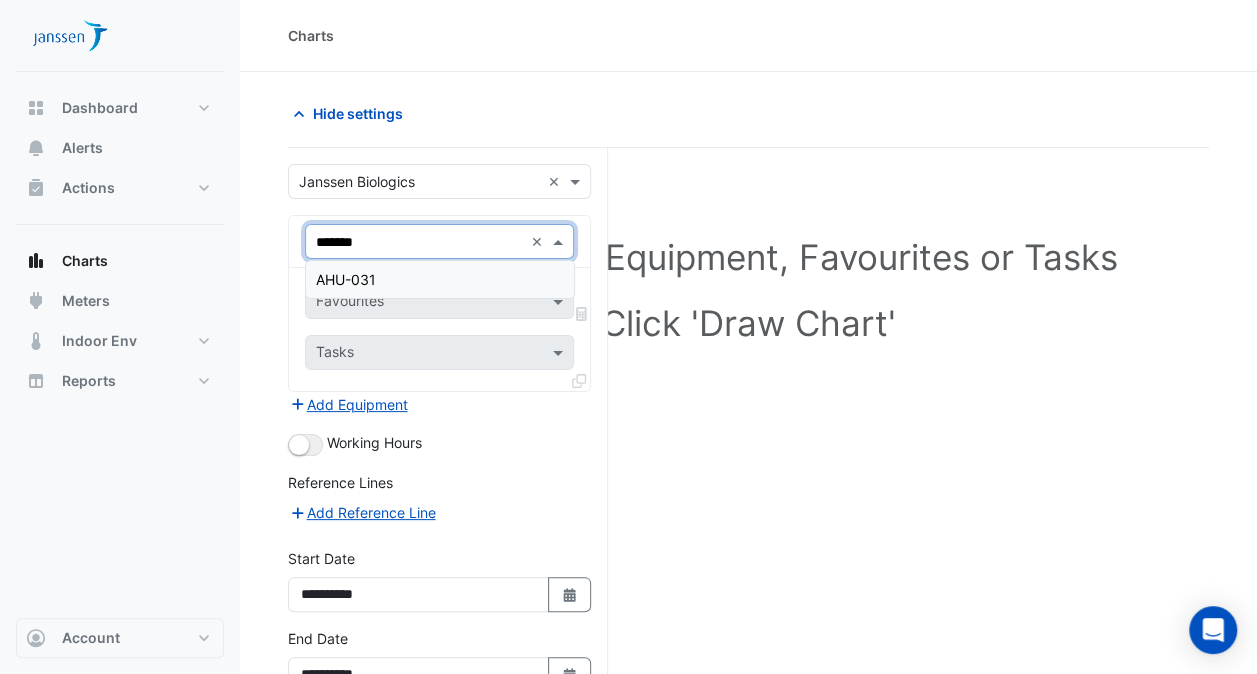 click on "AHU-031" at bounding box center [440, 279] 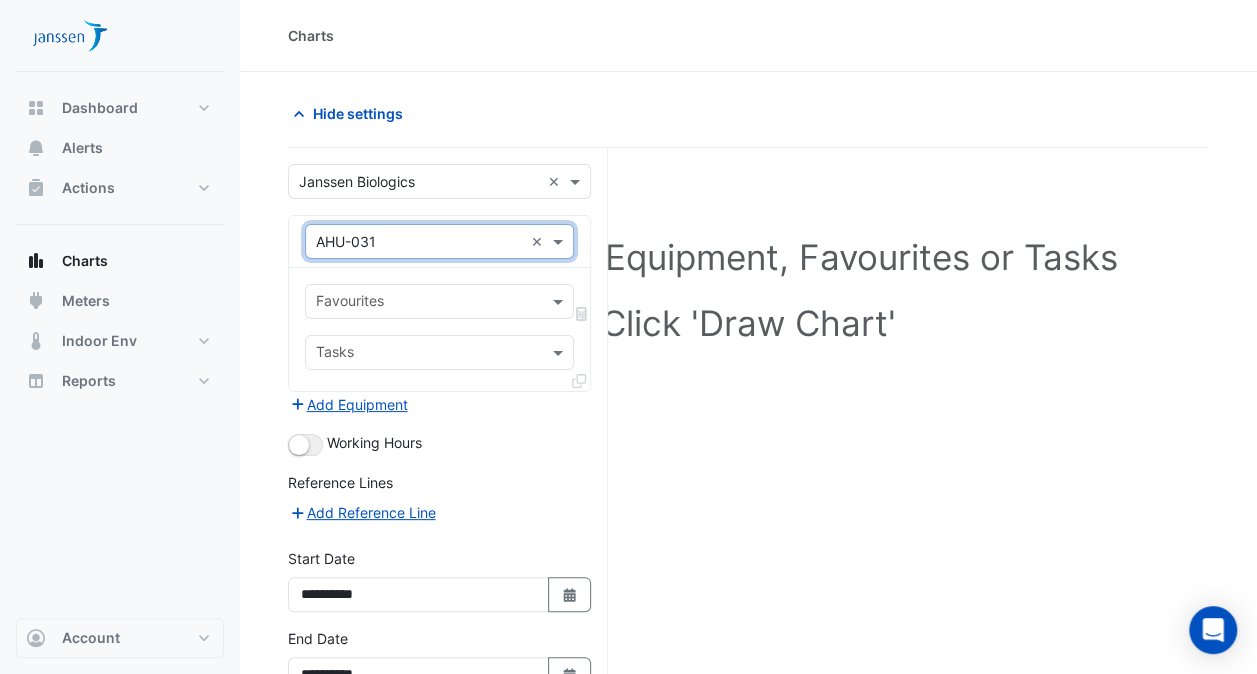 click at bounding box center (428, 303) 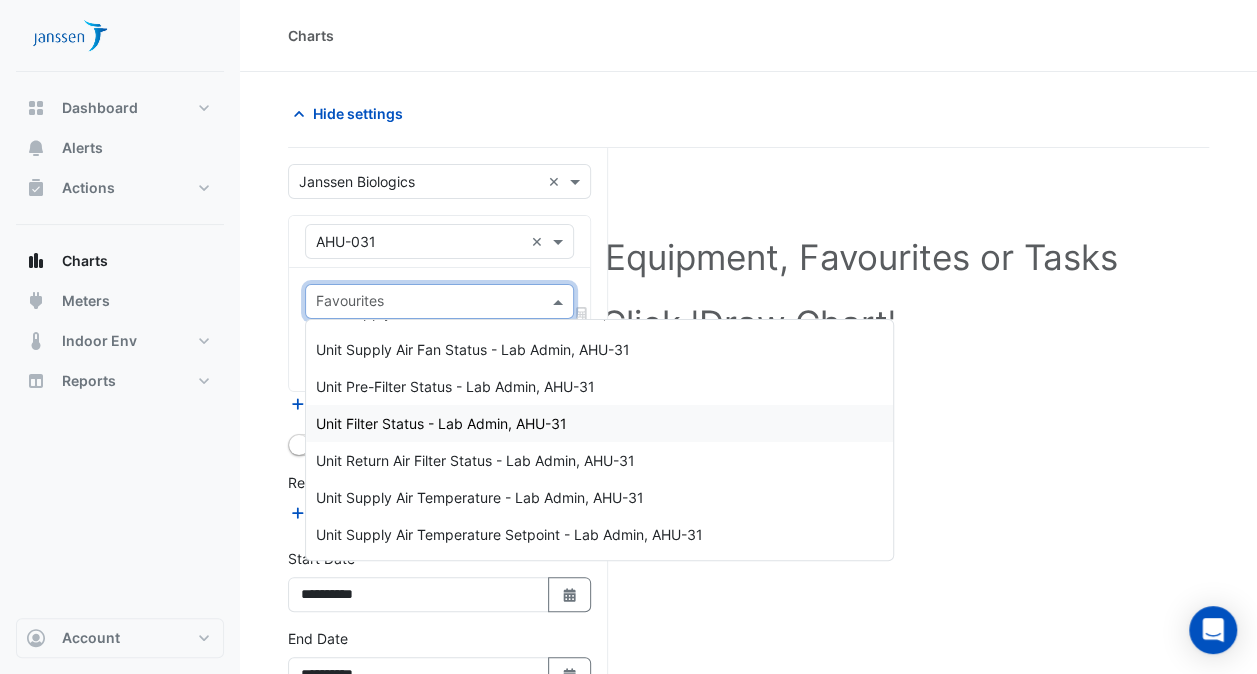 scroll, scrollTop: 330, scrollLeft: 0, axis: vertical 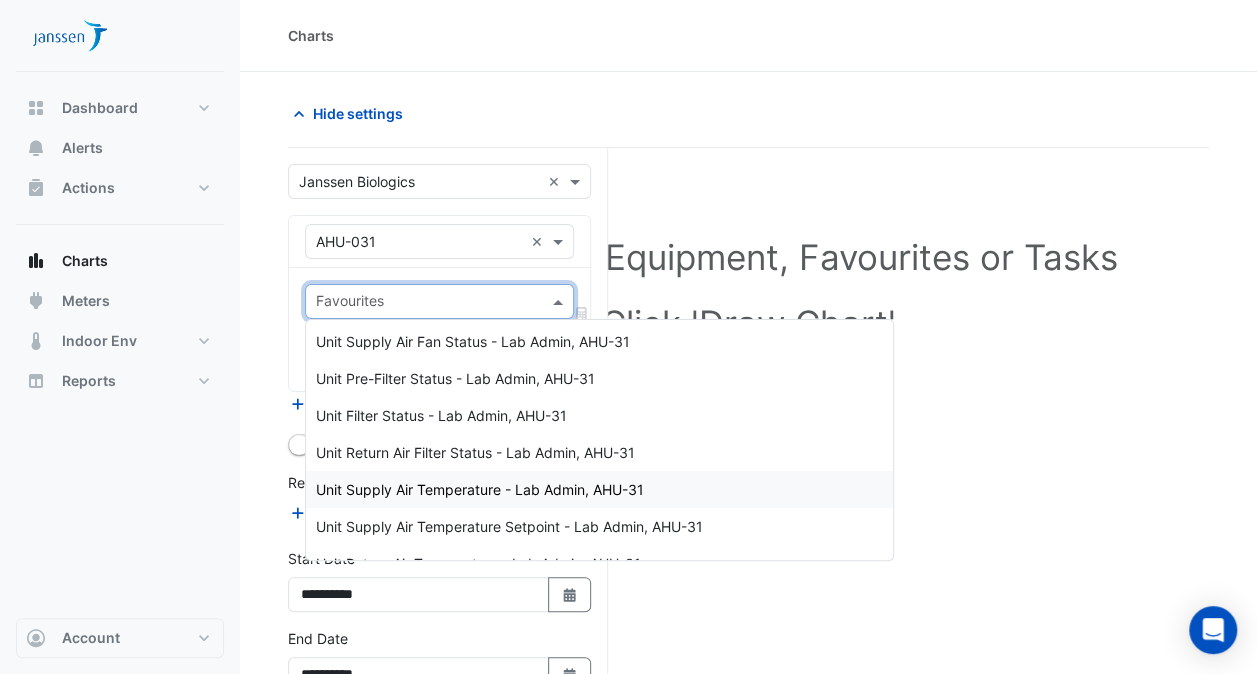 click on "Unit Supply Air Temperature - Lab Admin, AHU-31" at bounding box center [480, 489] 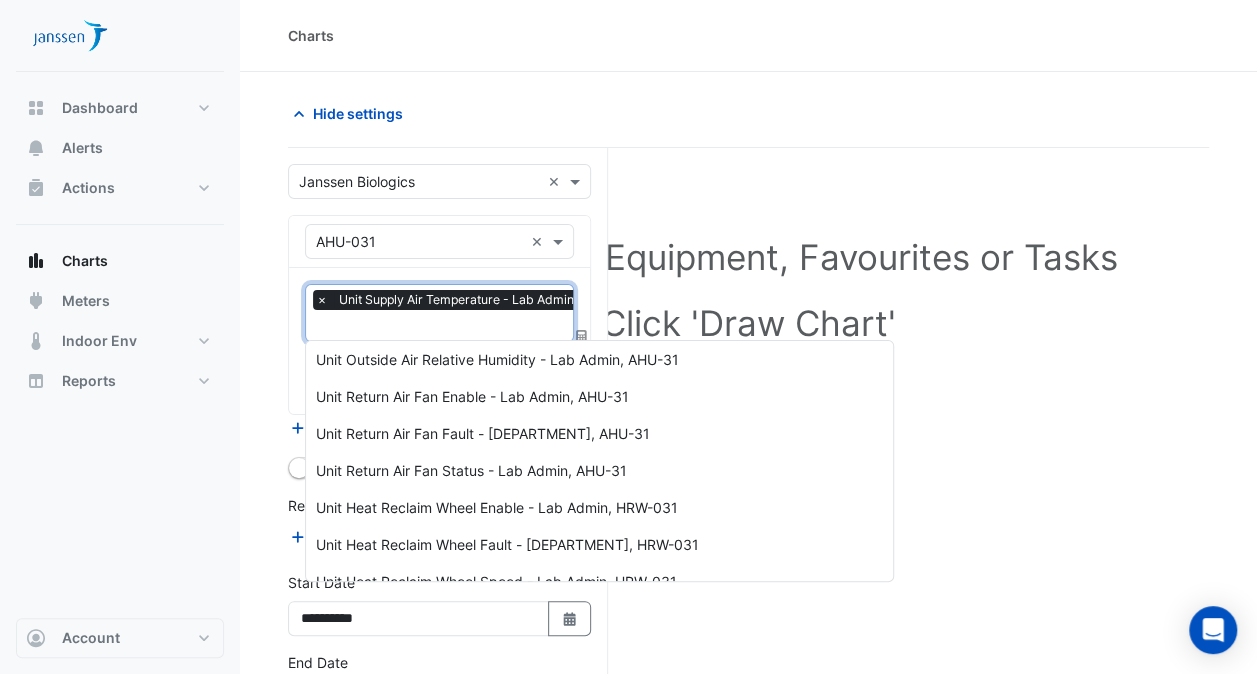 click at bounding box center (476, 327) 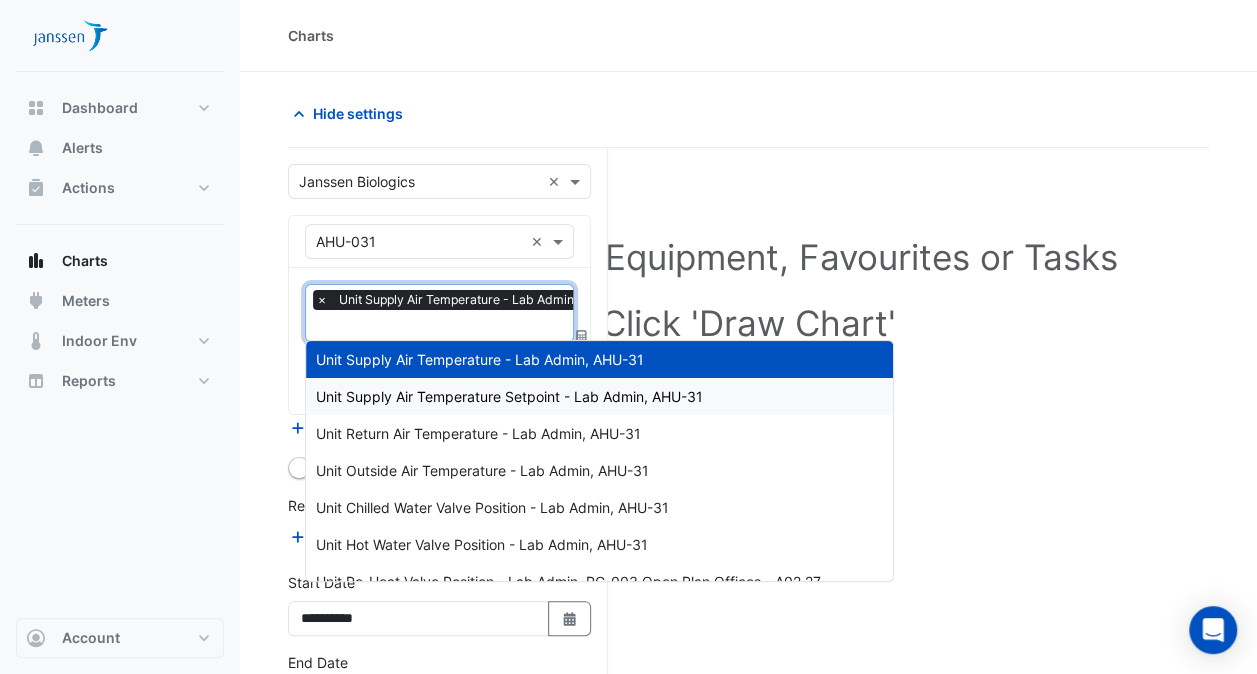 click on "Unit Supply Air Temperature Setpoint - Lab Admin, AHU-31" at bounding box center (509, 396) 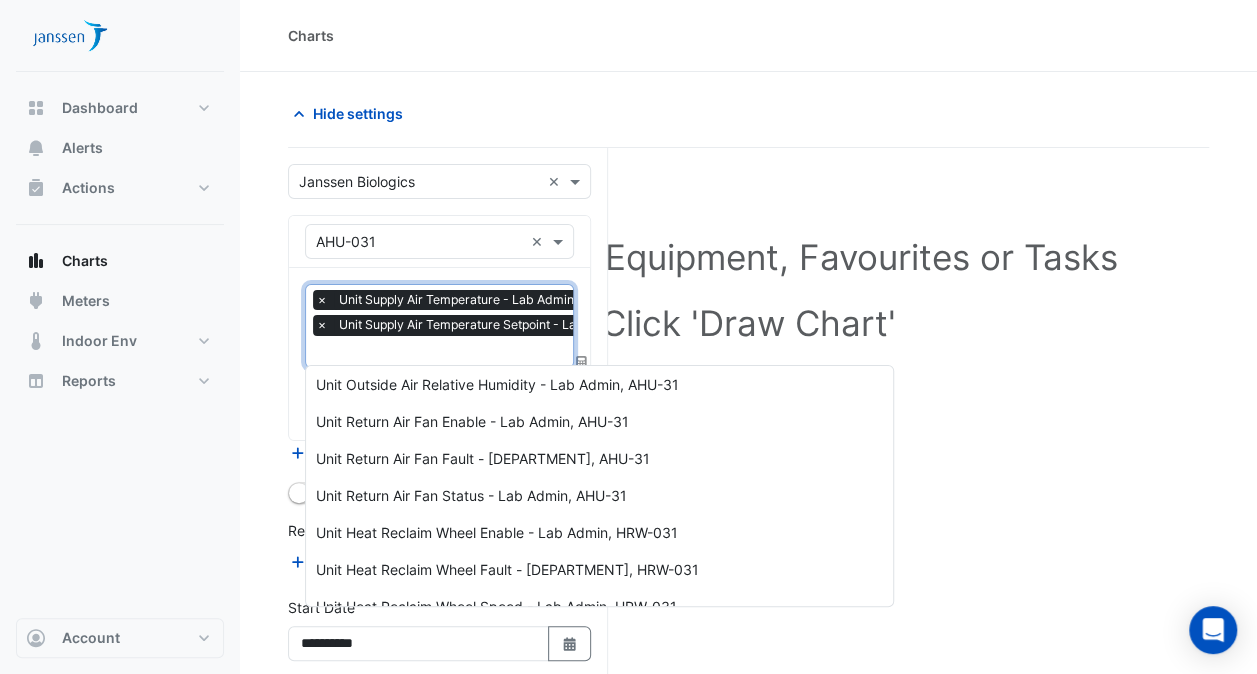 click at bounding box center (501, 353) 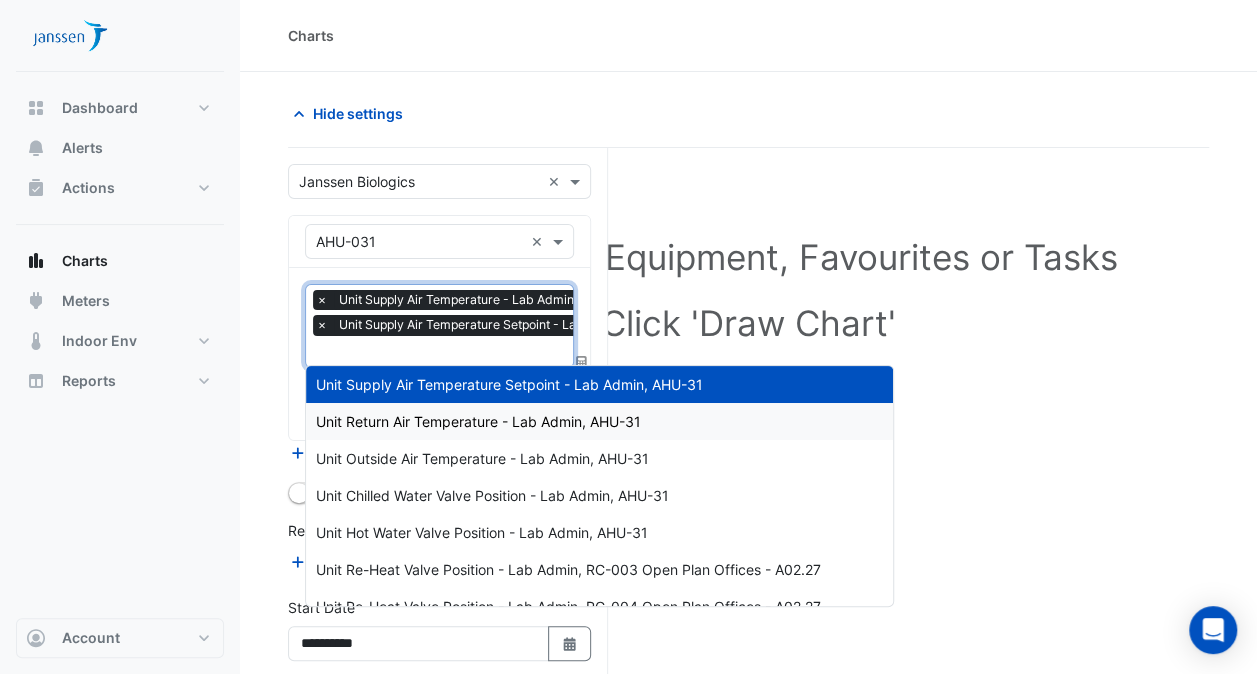 click on "Unit Return Air Temperature - Lab Admin, AHU-31" at bounding box center [478, 421] 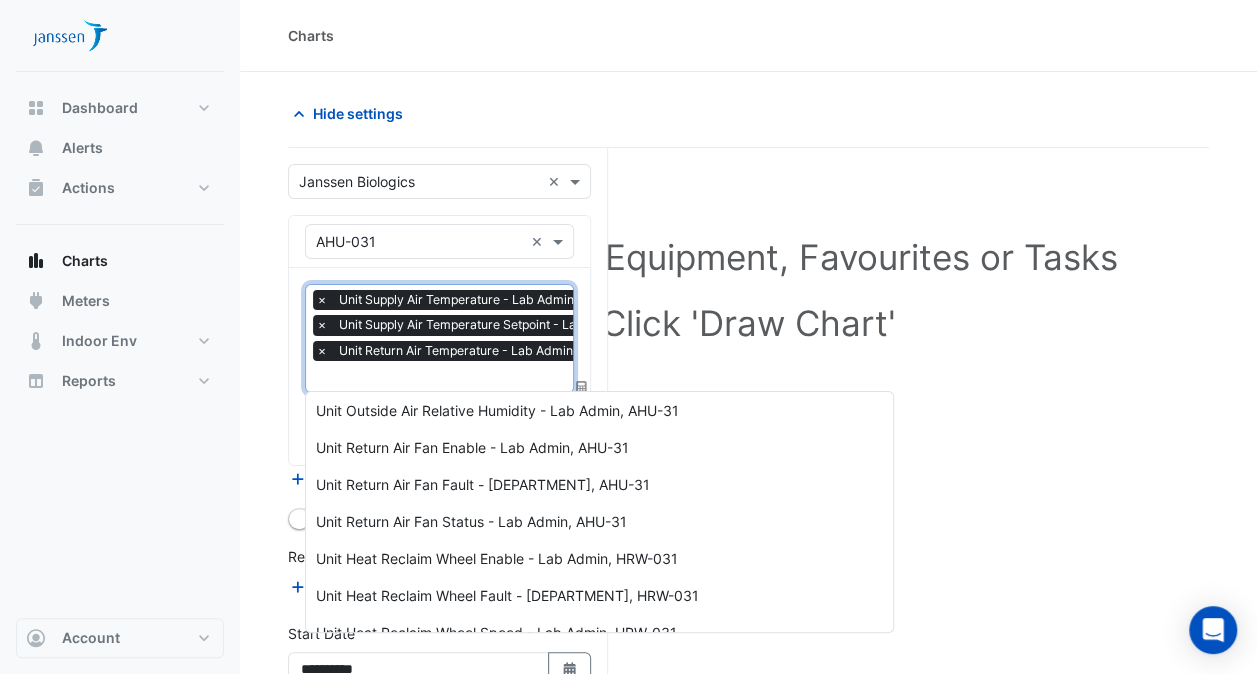 click at bounding box center (501, 378) 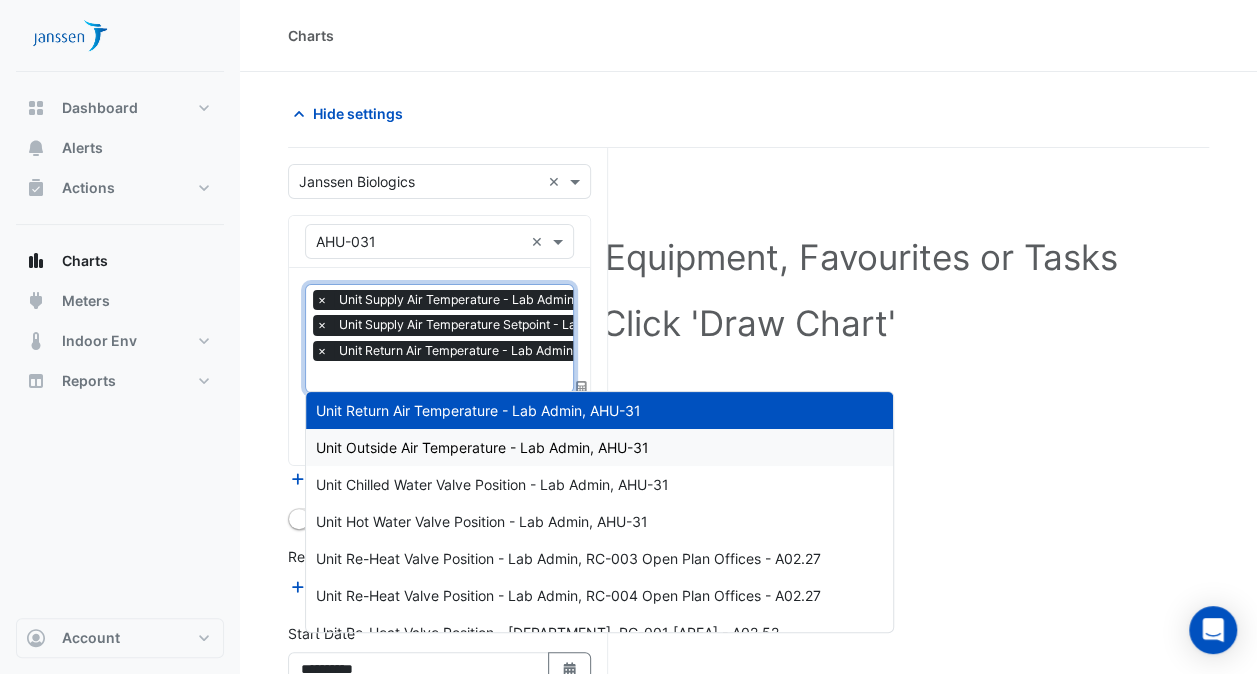 click on "Unit Outside Air Temperature - Lab Admin, AHU-31" at bounding box center [482, 447] 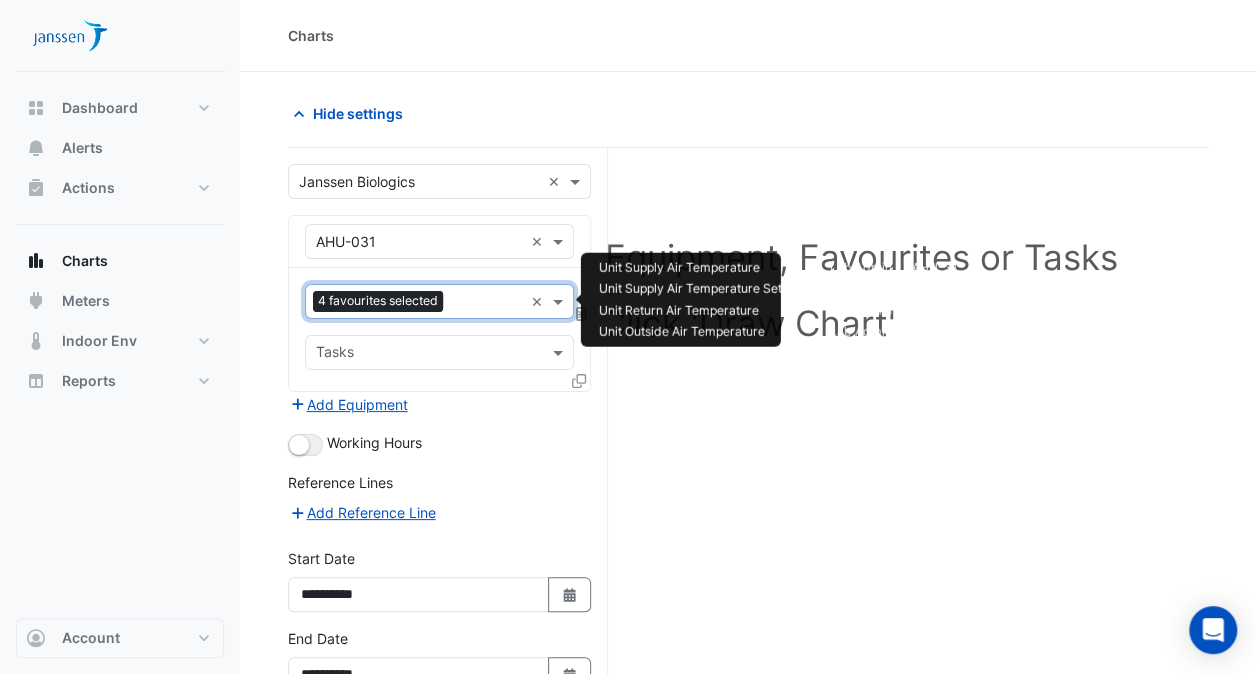 click at bounding box center (487, 303) 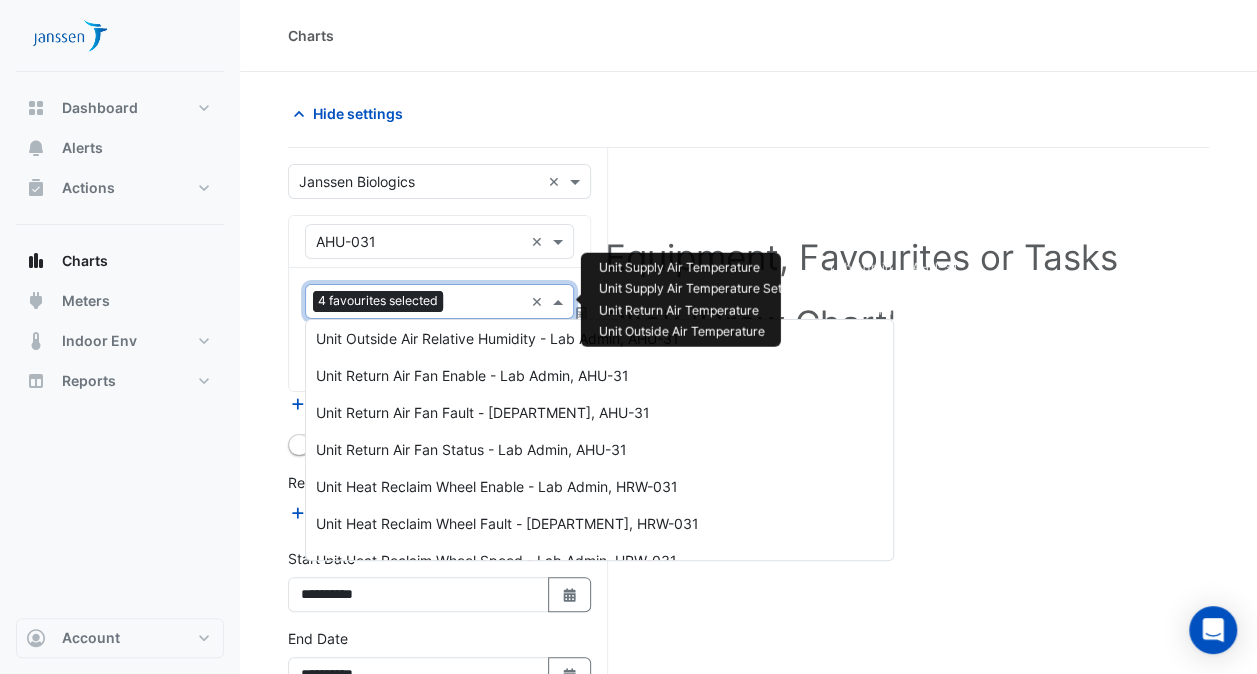 scroll, scrollTop: 592, scrollLeft: 0, axis: vertical 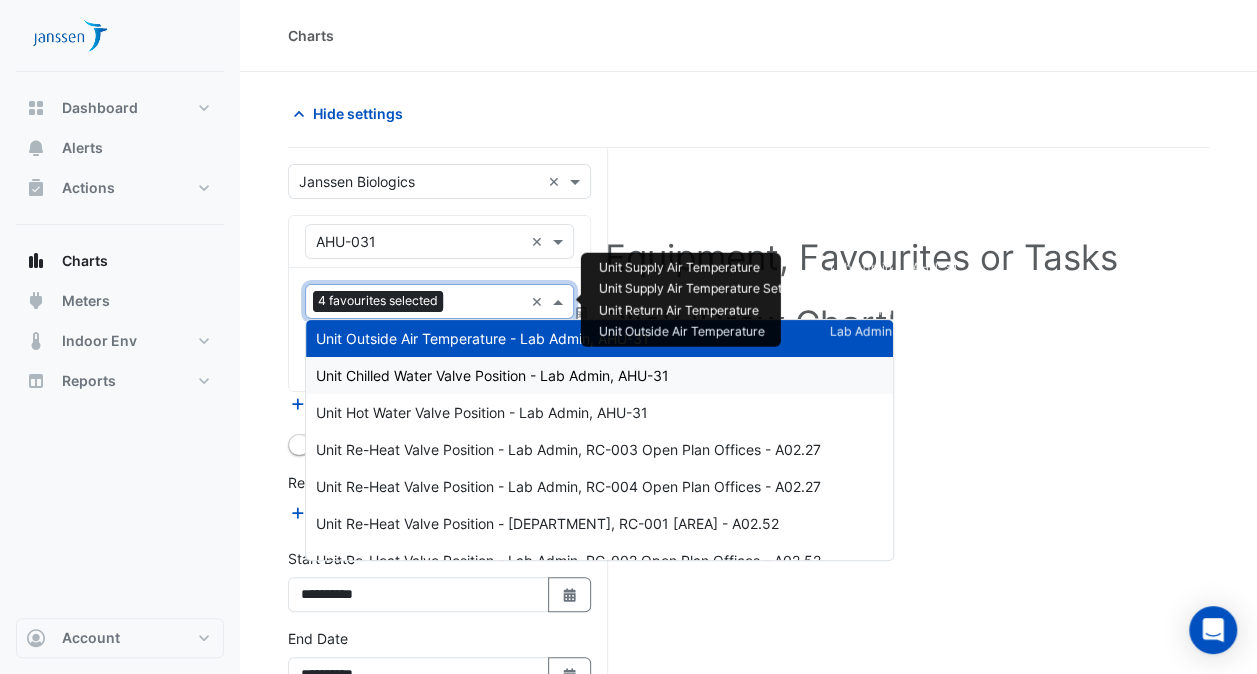 click on "Unit Chilled Water Valve Position - Lab Admin, AHU-31" at bounding box center [599, 375] 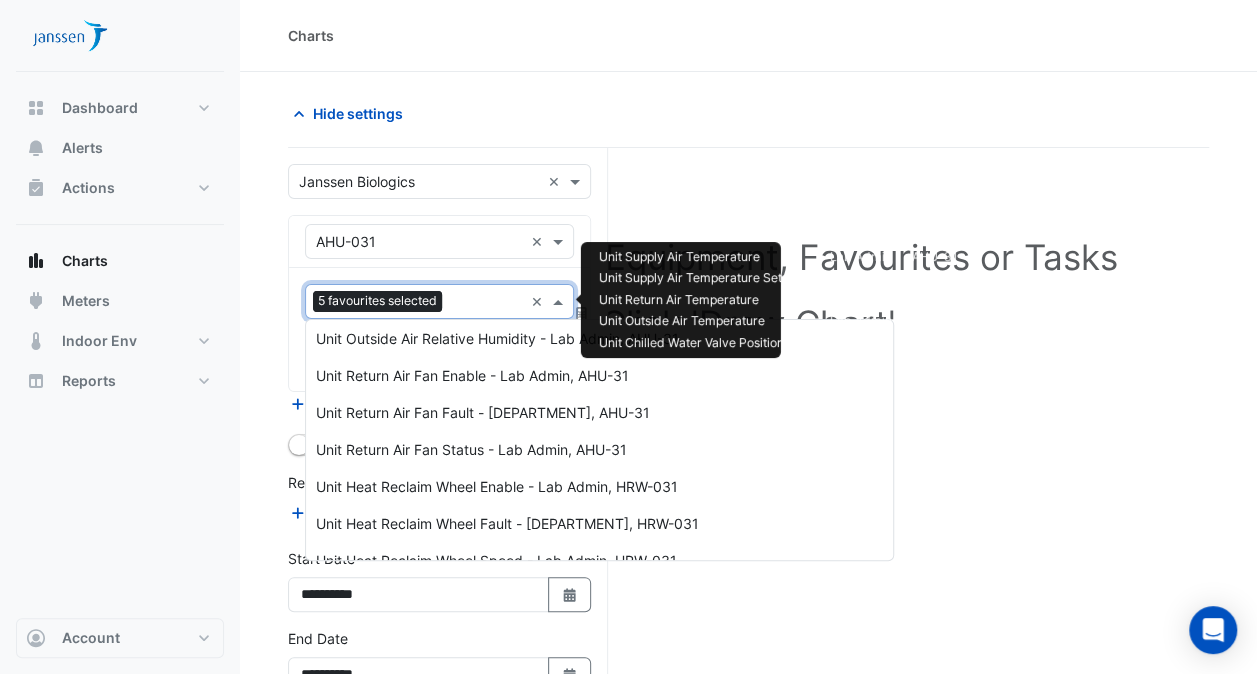 click on "Favourites
5 favourites selected" at bounding box center [414, 301] 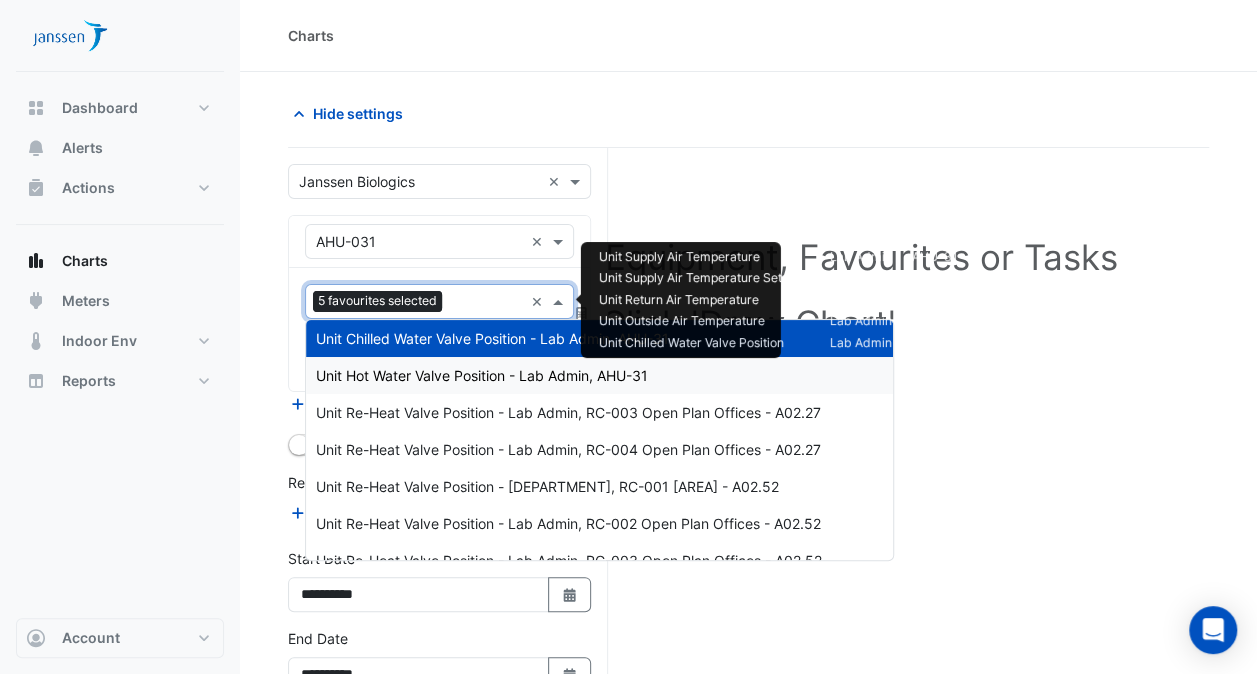 click on "Unit Hot Water Valve Position - Lab Admin, AHU-31" at bounding box center (482, 375) 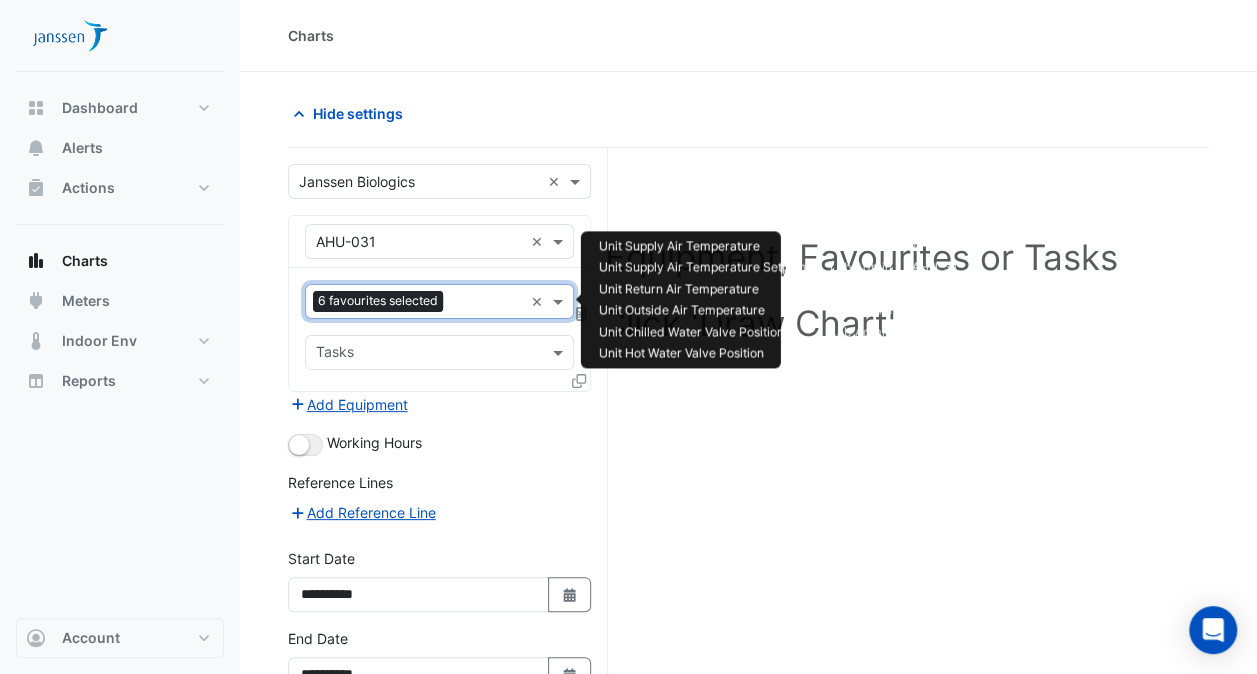 click at bounding box center (487, 303) 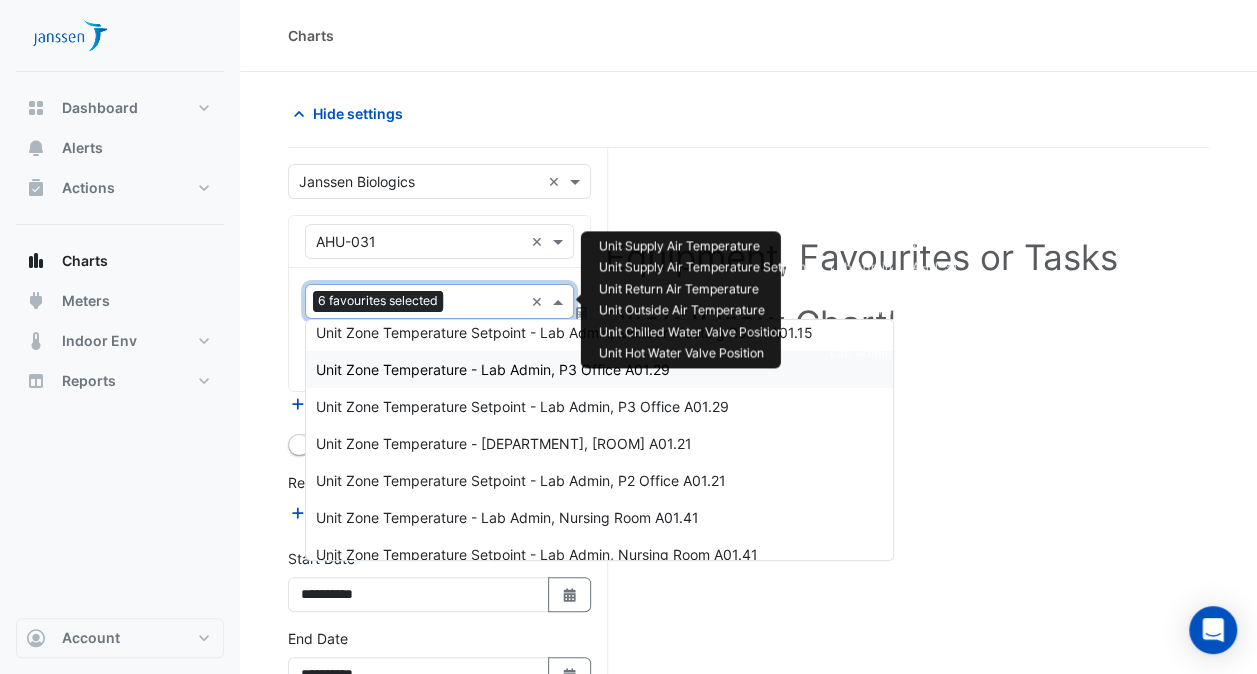 scroll, scrollTop: 4126, scrollLeft: 0, axis: vertical 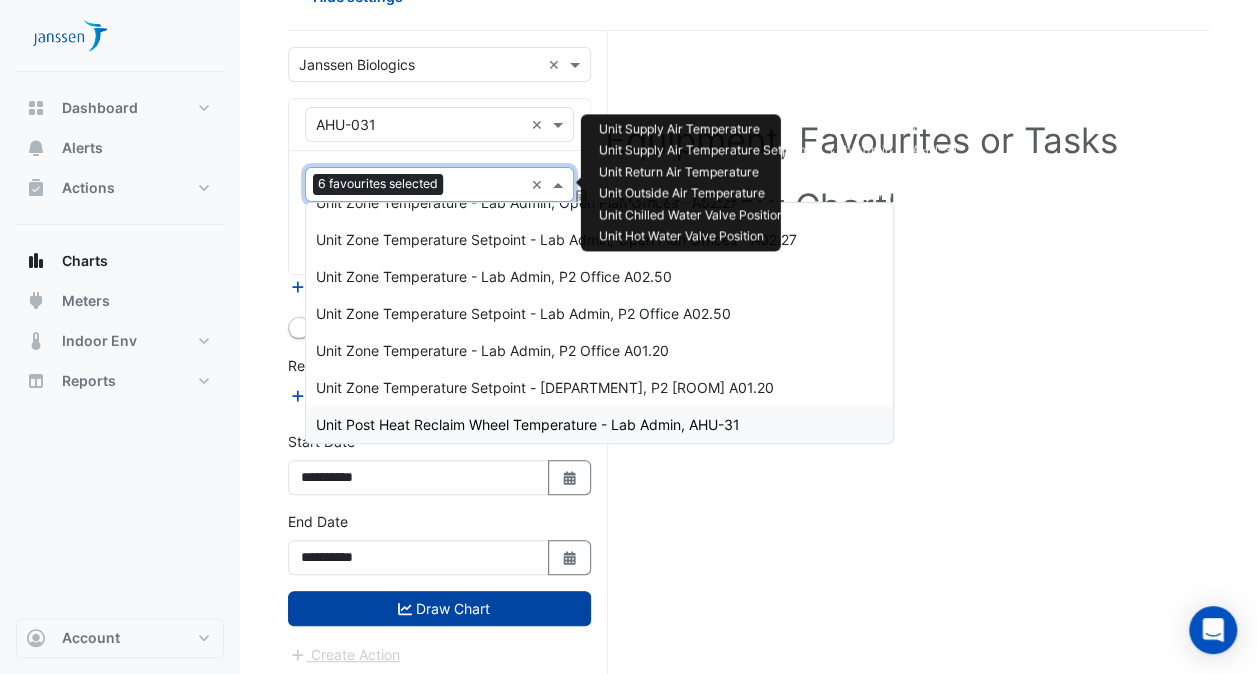 click on "Draw Chart" at bounding box center [439, 608] 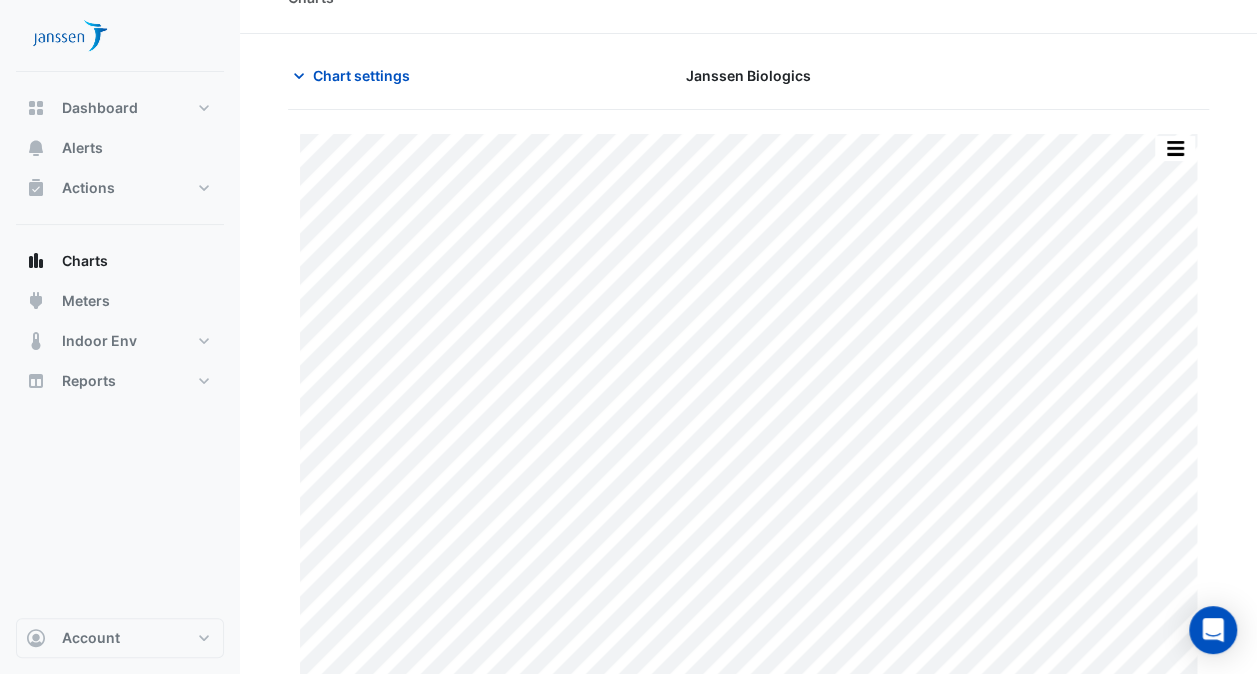 scroll, scrollTop: 0, scrollLeft: 0, axis: both 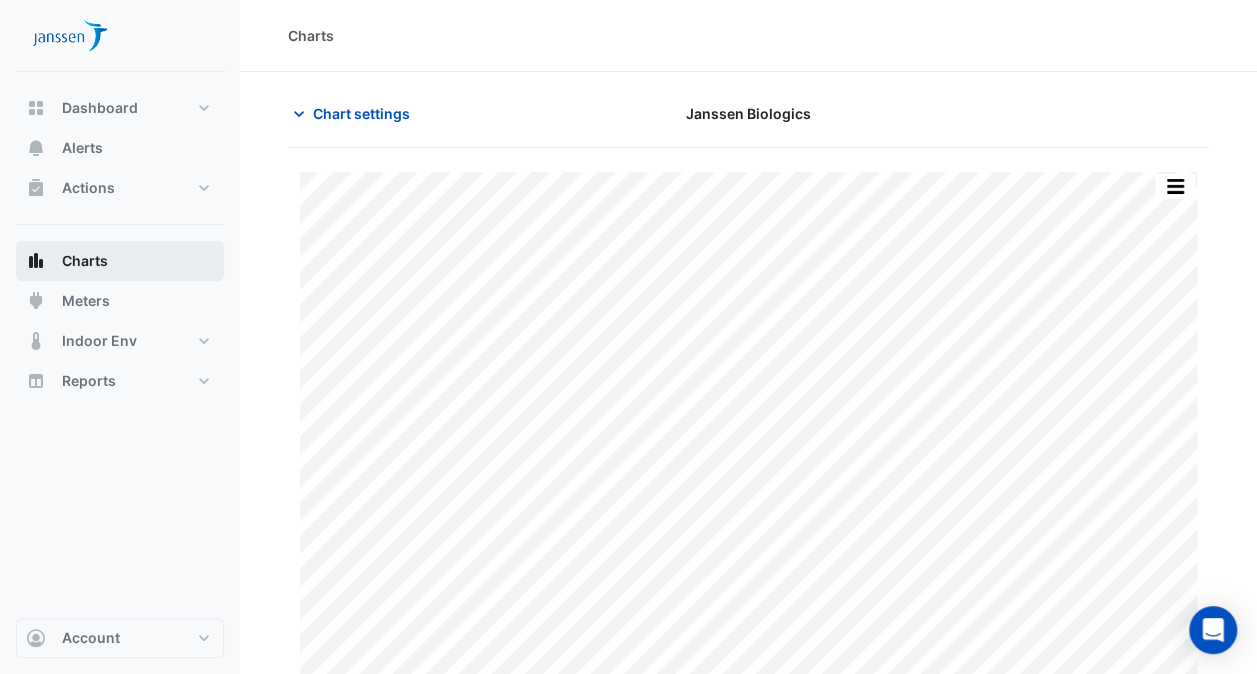 click on "Charts" at bounding box center (120, 261) 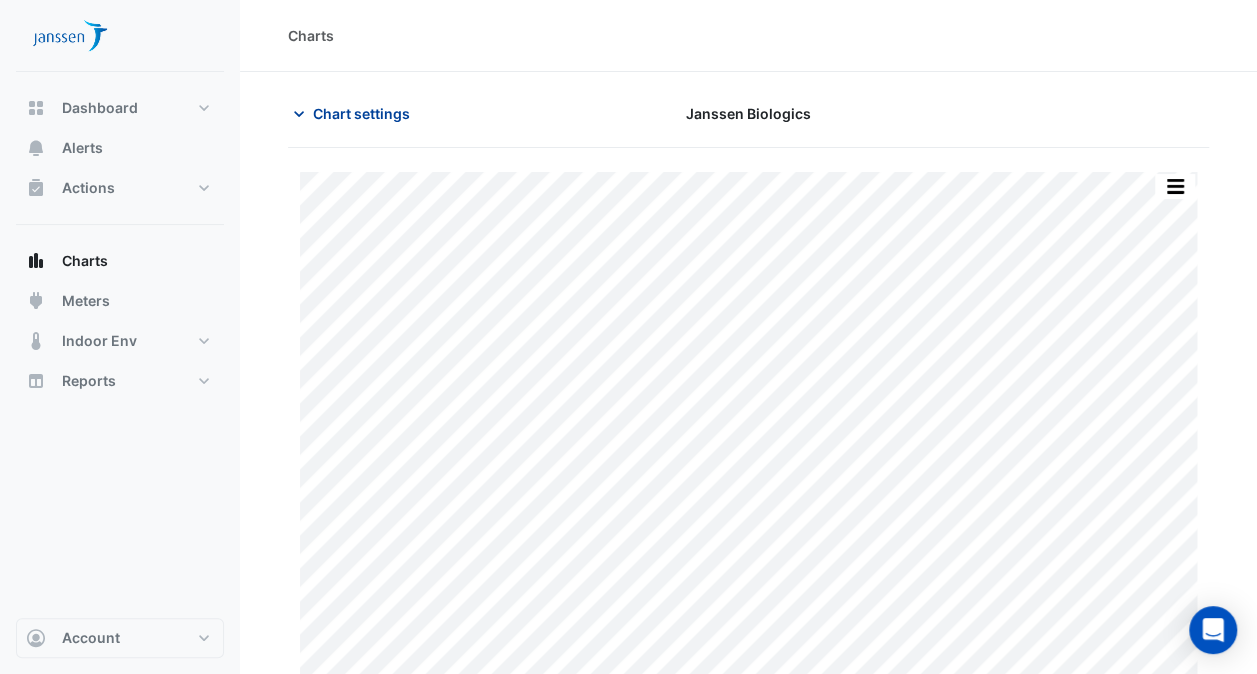 click 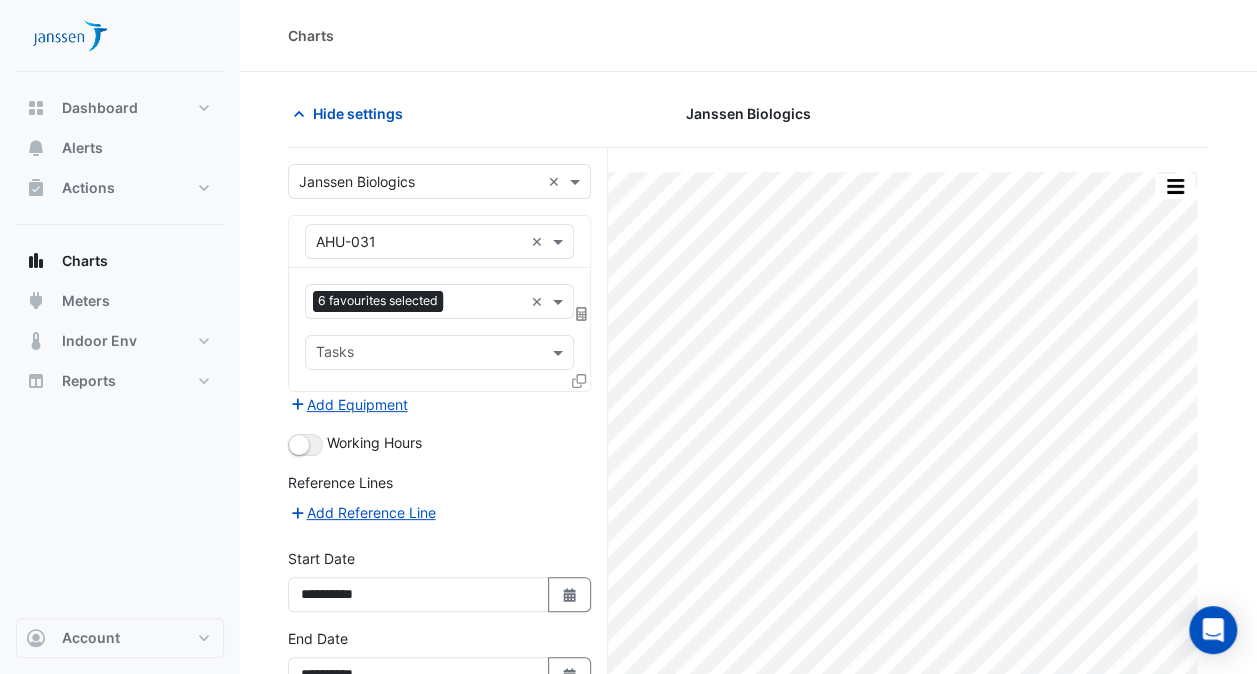 scroll, scrollTop: 117, scrollLeft: 0, axis: vertical 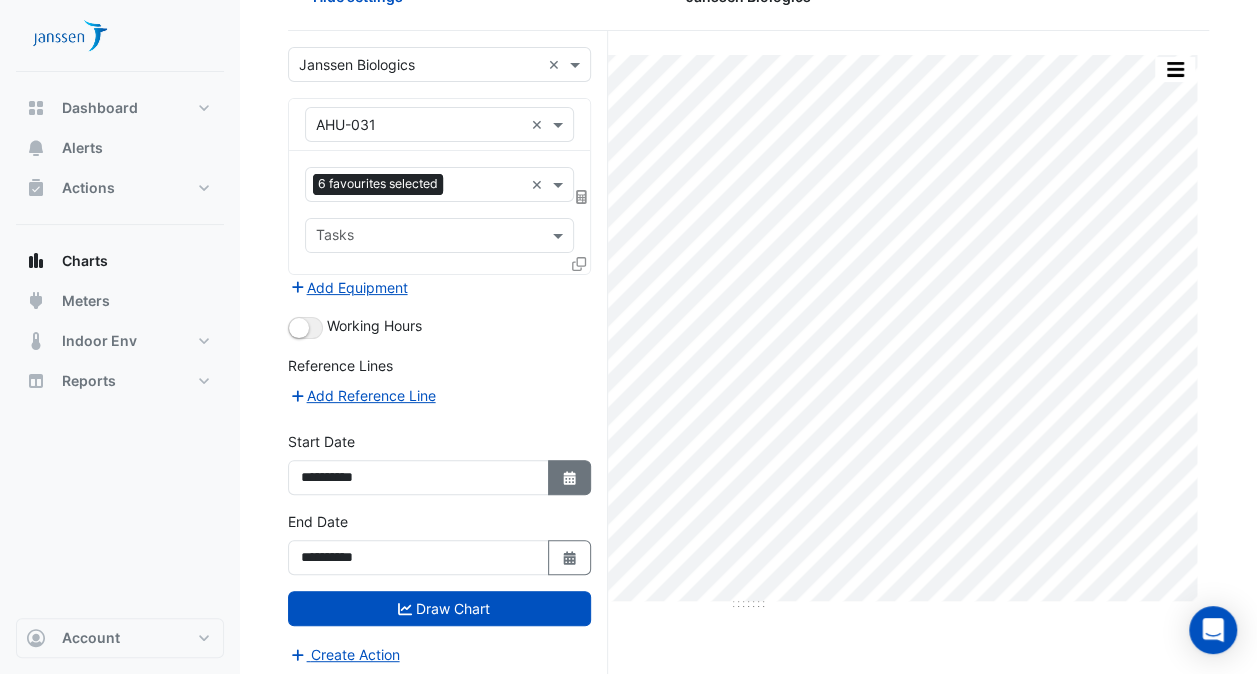 click on "Select Date" 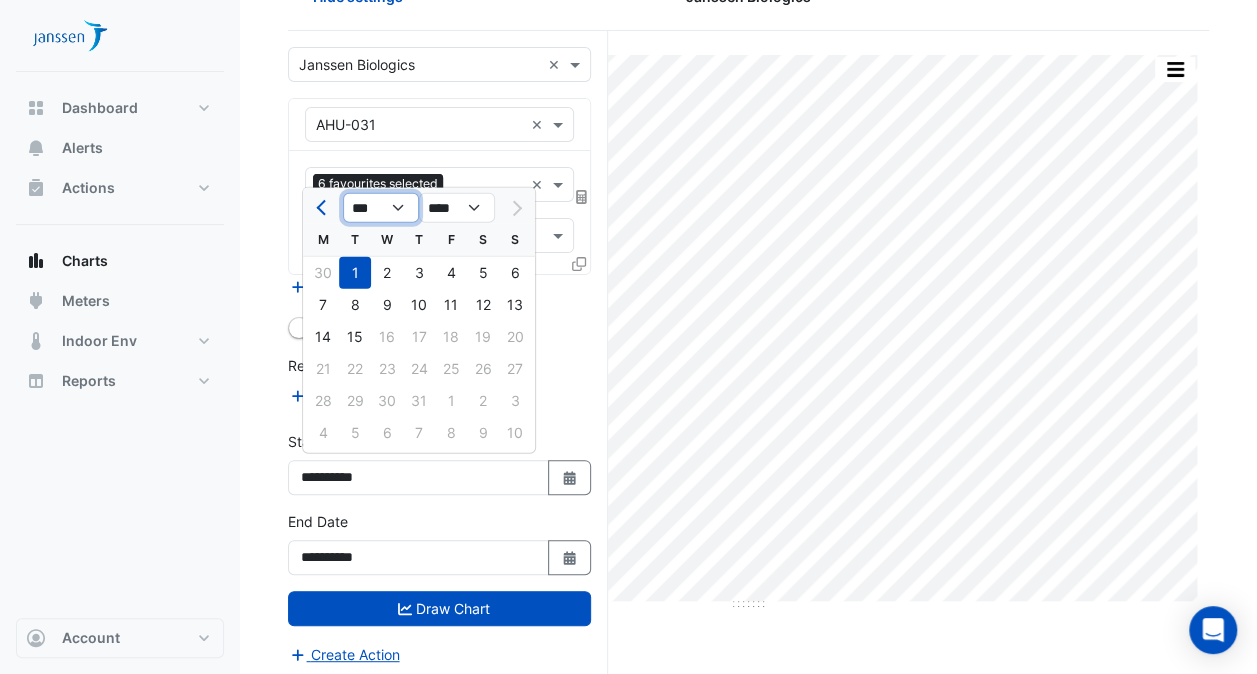 click on "*** *** *** *** *** *** ***" 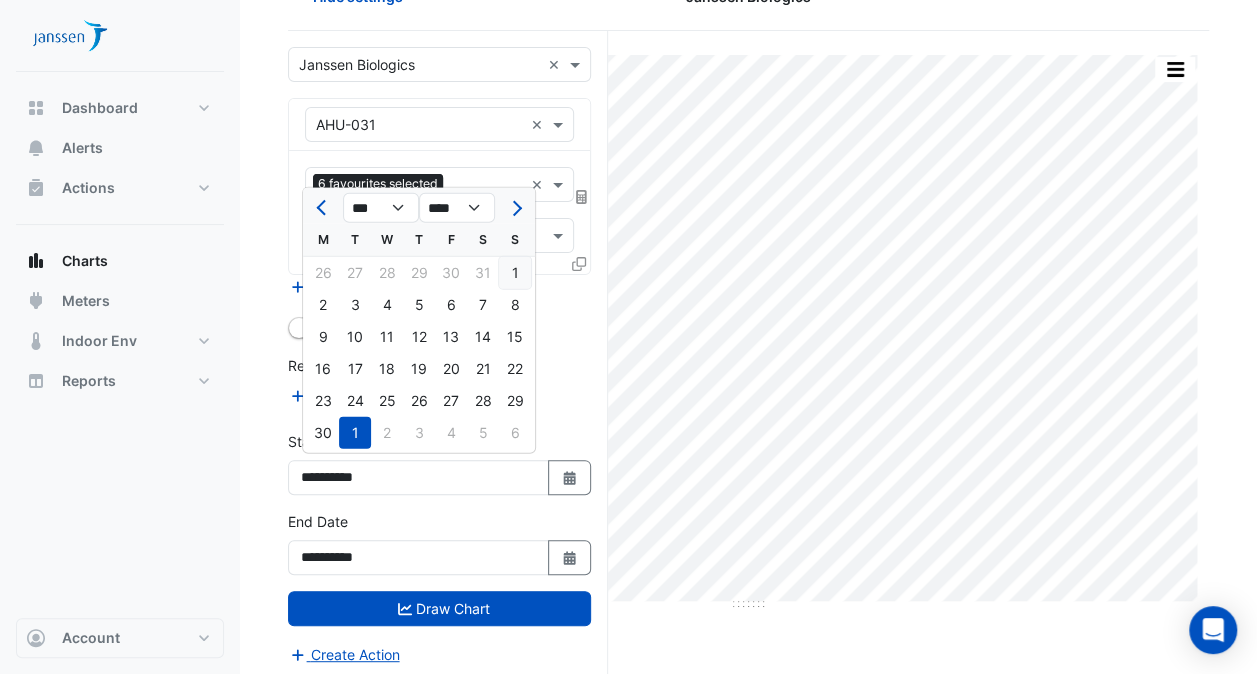click on "1" 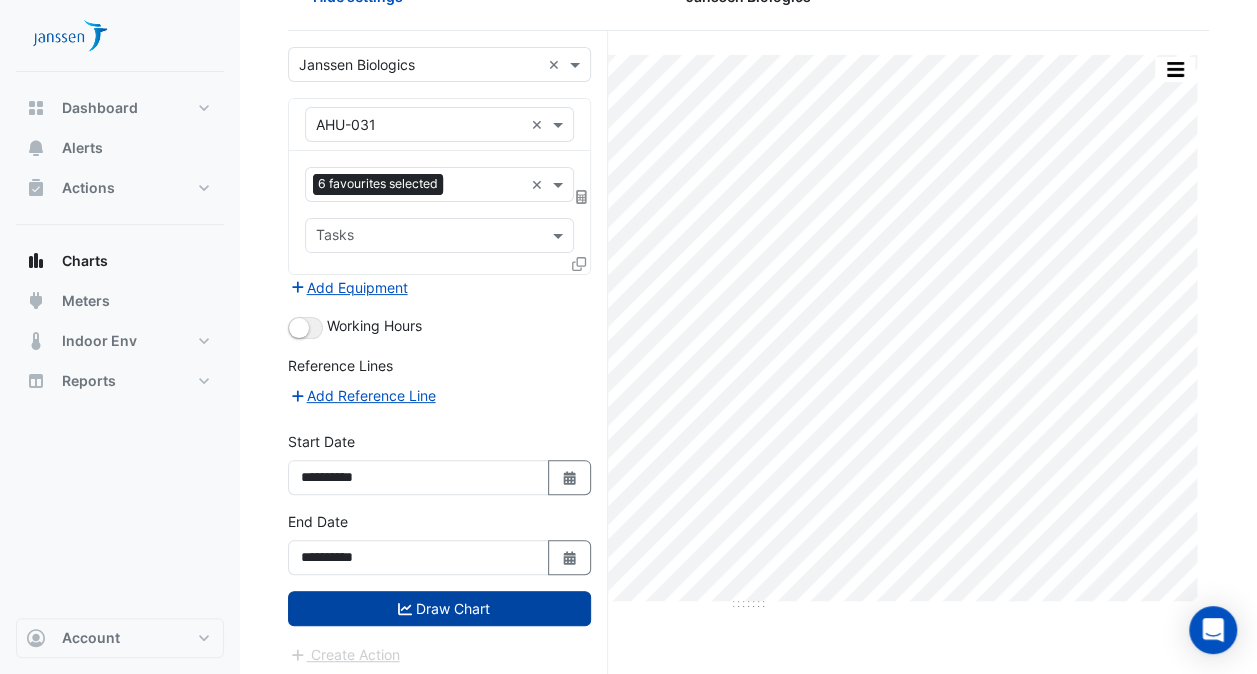click on "Draw Chart" at bounding box center [439, 608] 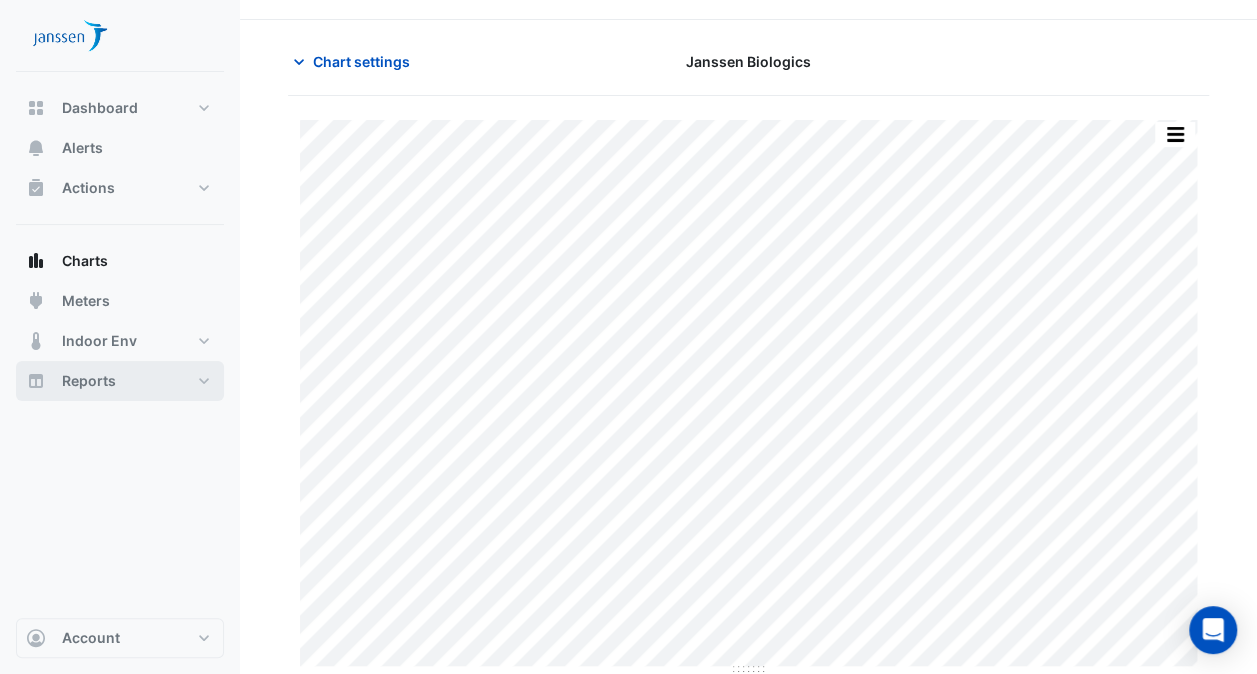 scroll, scrollTop: 0, scrollLeft: 0, axis: both 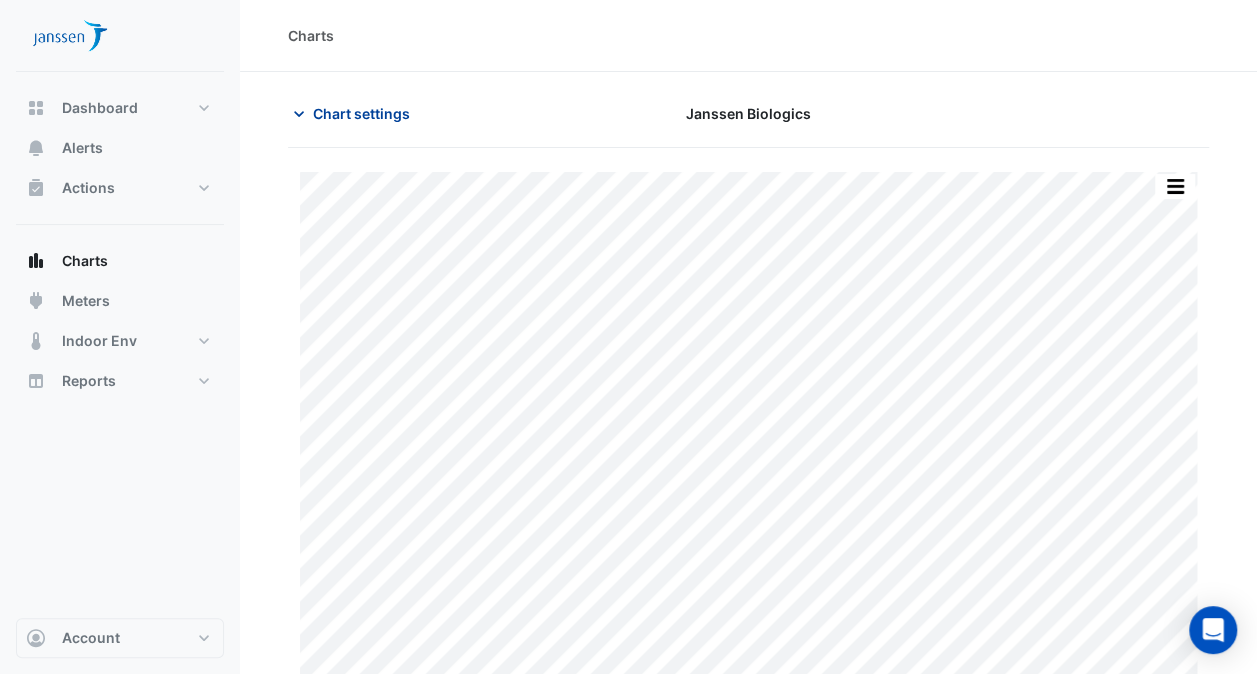 click 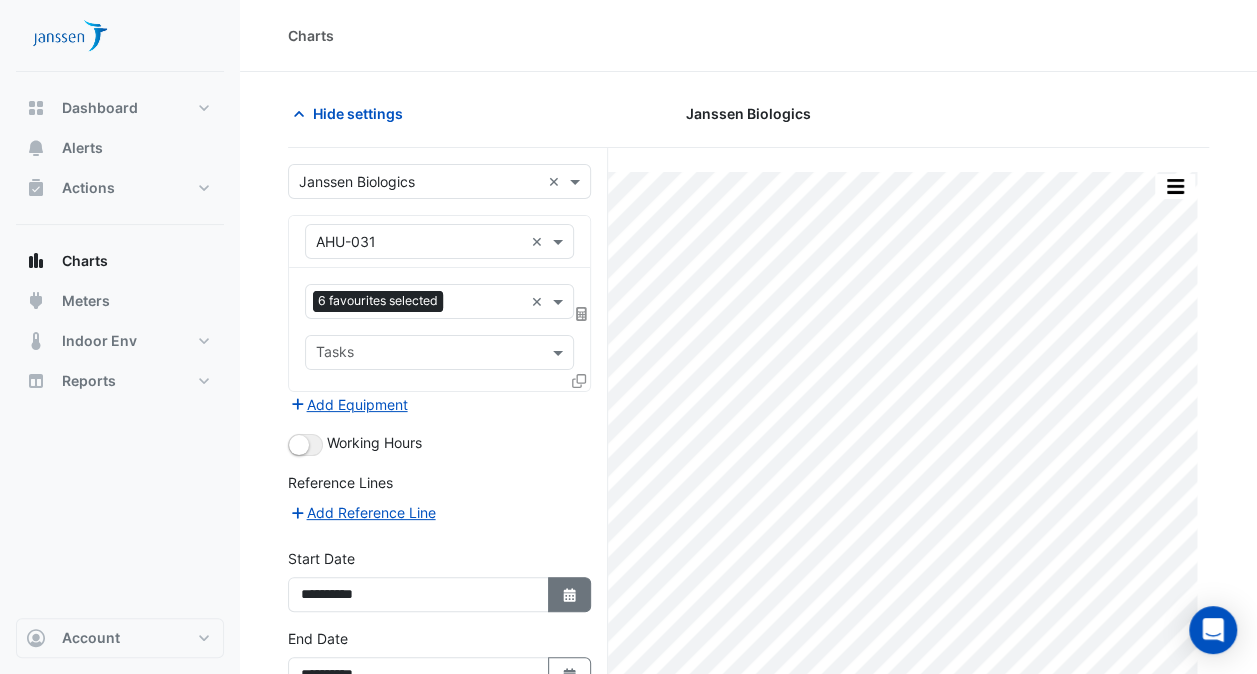 click on "Select Date" at bounding box center [570, 594] 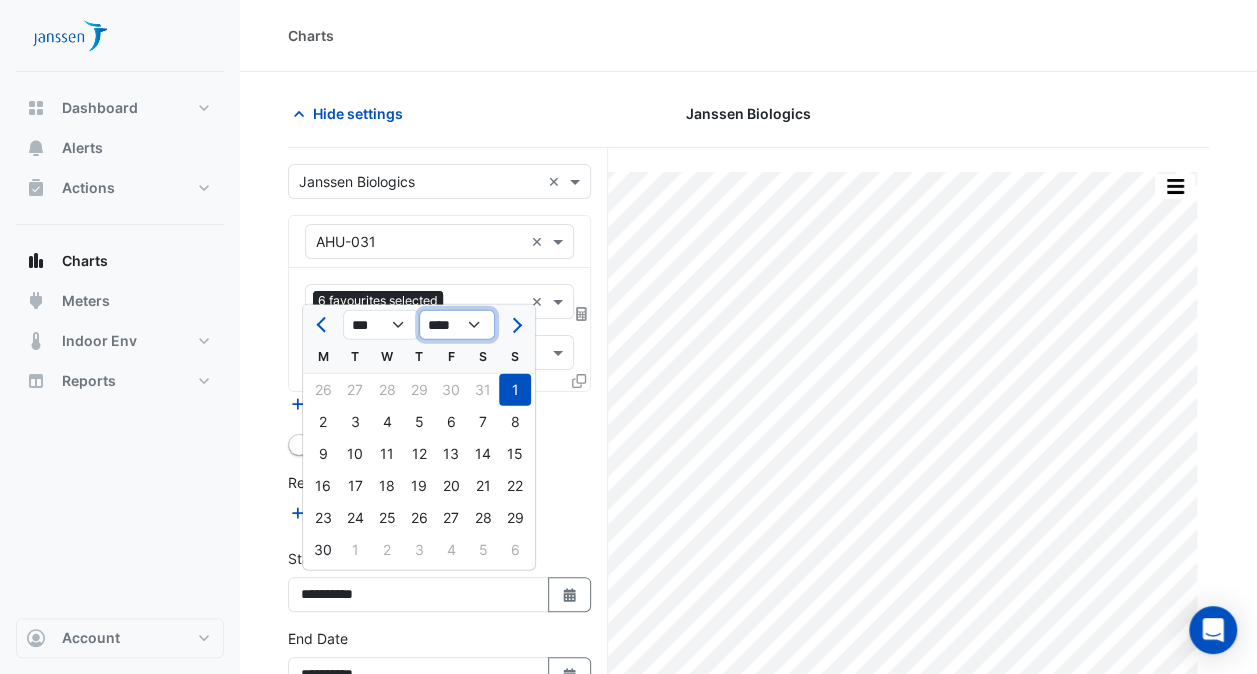 click on "**** **** **** **** **** **** **** **** **** **** ****" 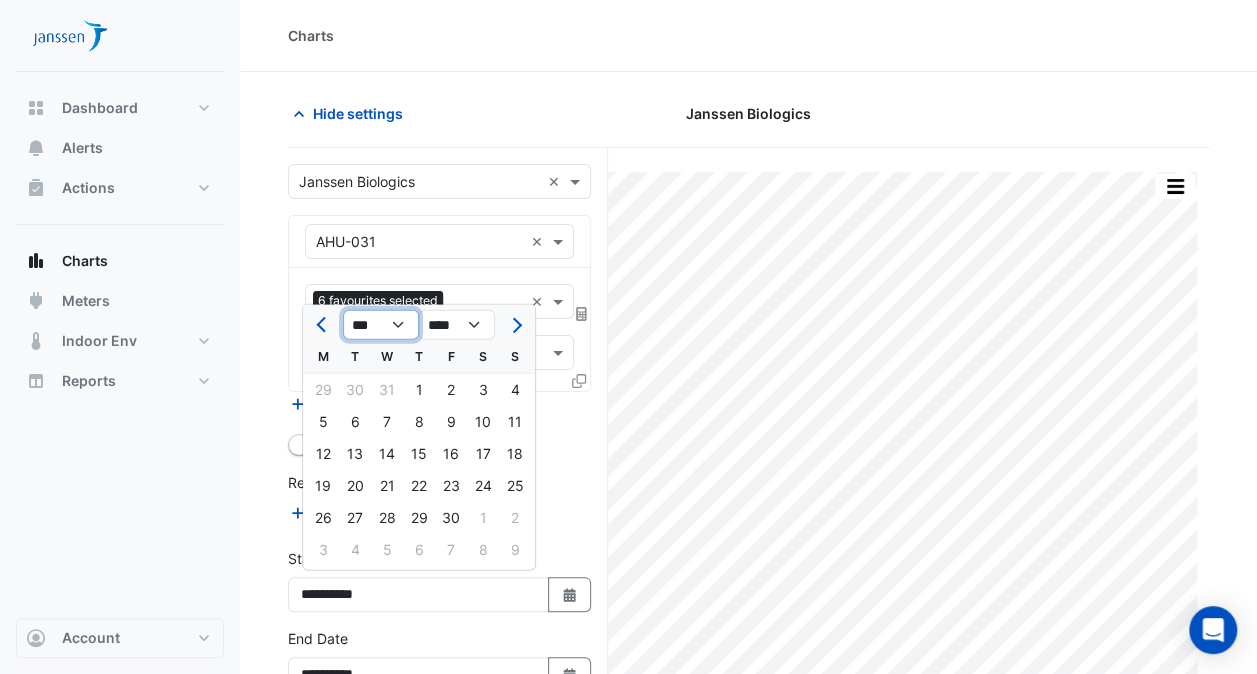 click on "*** *** *** *** *** *** *** *** *** *** *** ***" 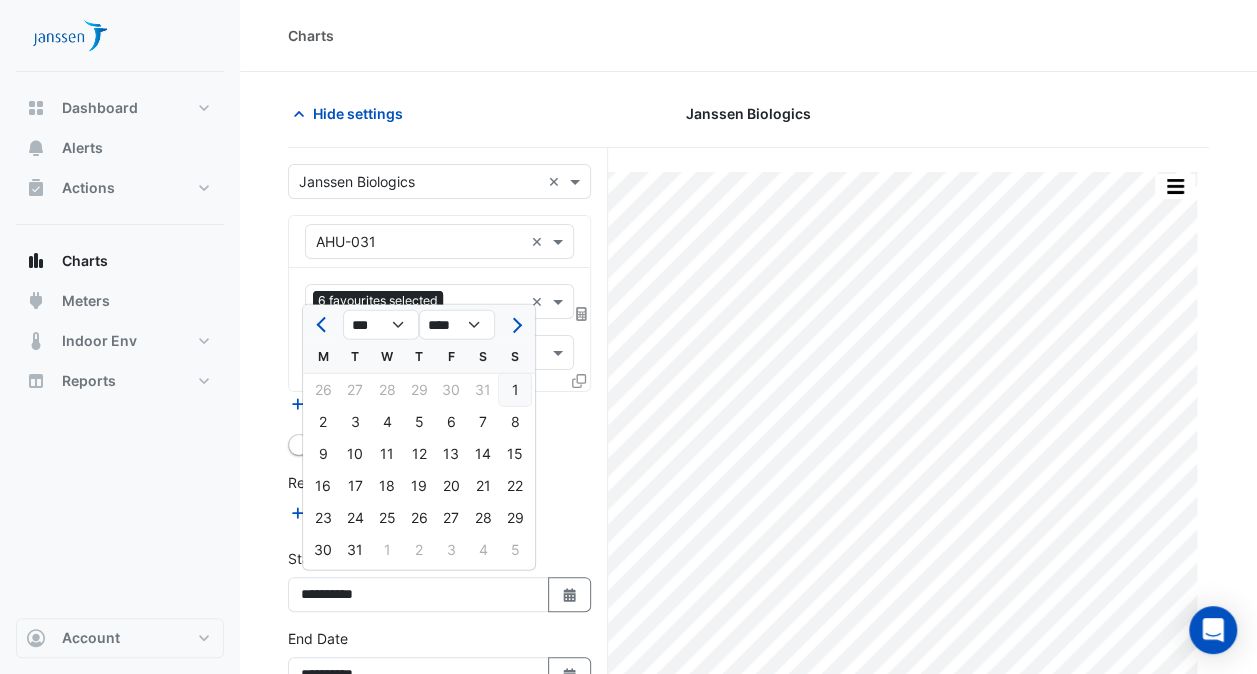 click on "1" 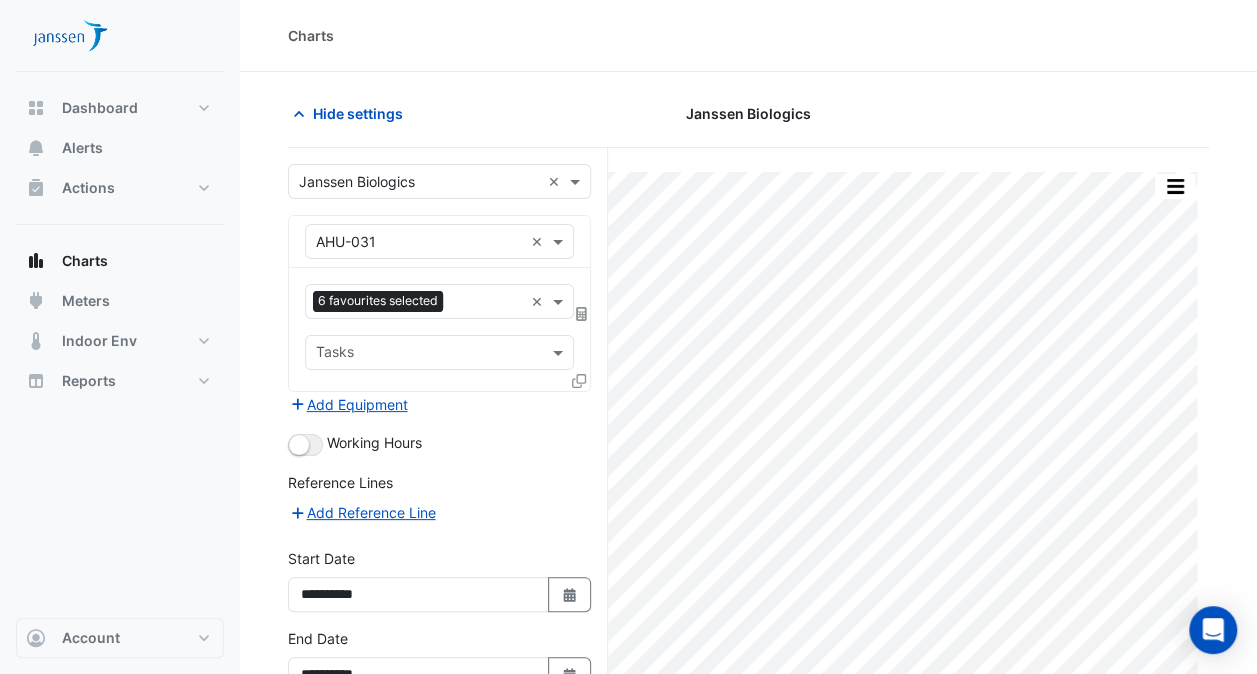 scroll, scrollTop: 117, scrollLeft: 0, axis: vertical 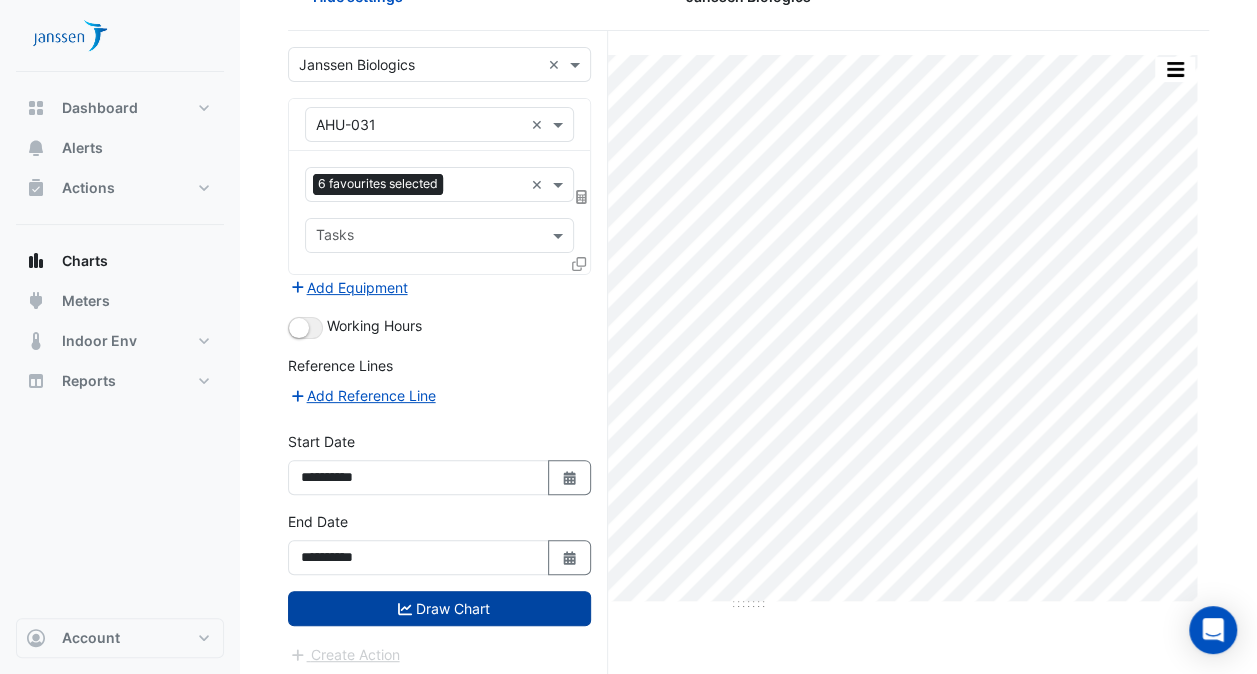 click on "Draw Chart" at bounding box center [439, 608] 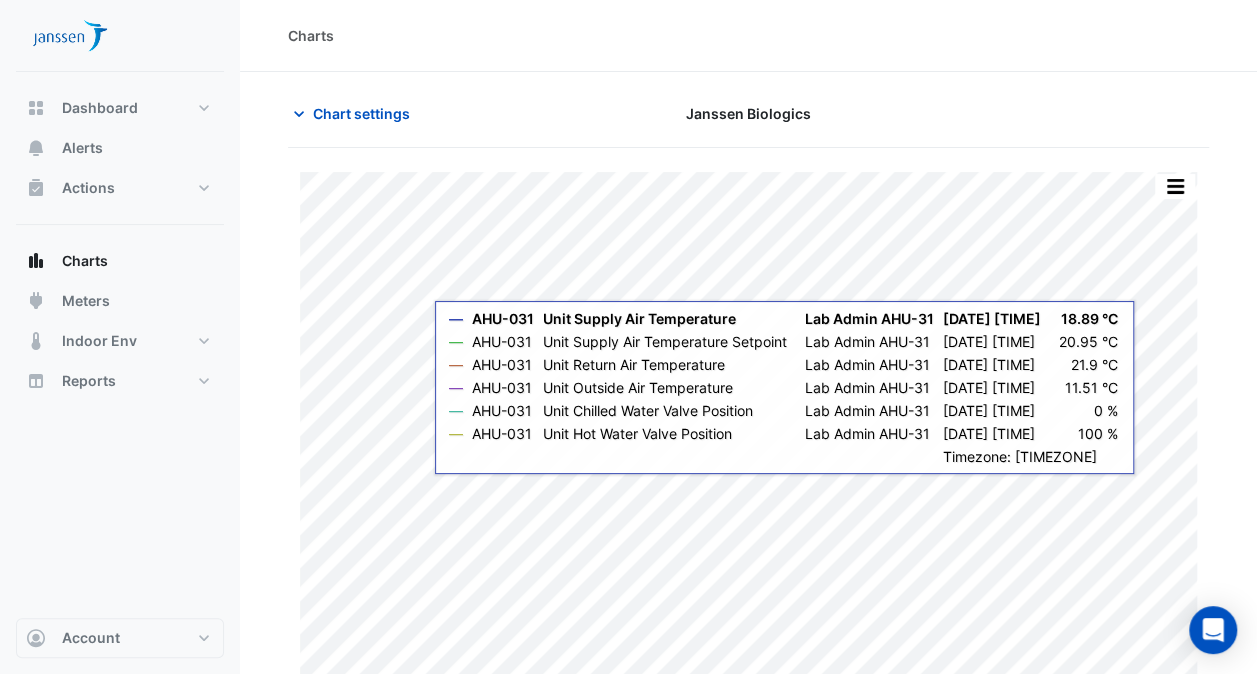 scroll, scrollTop: 52, scrollLeft: 0, axis: vertical 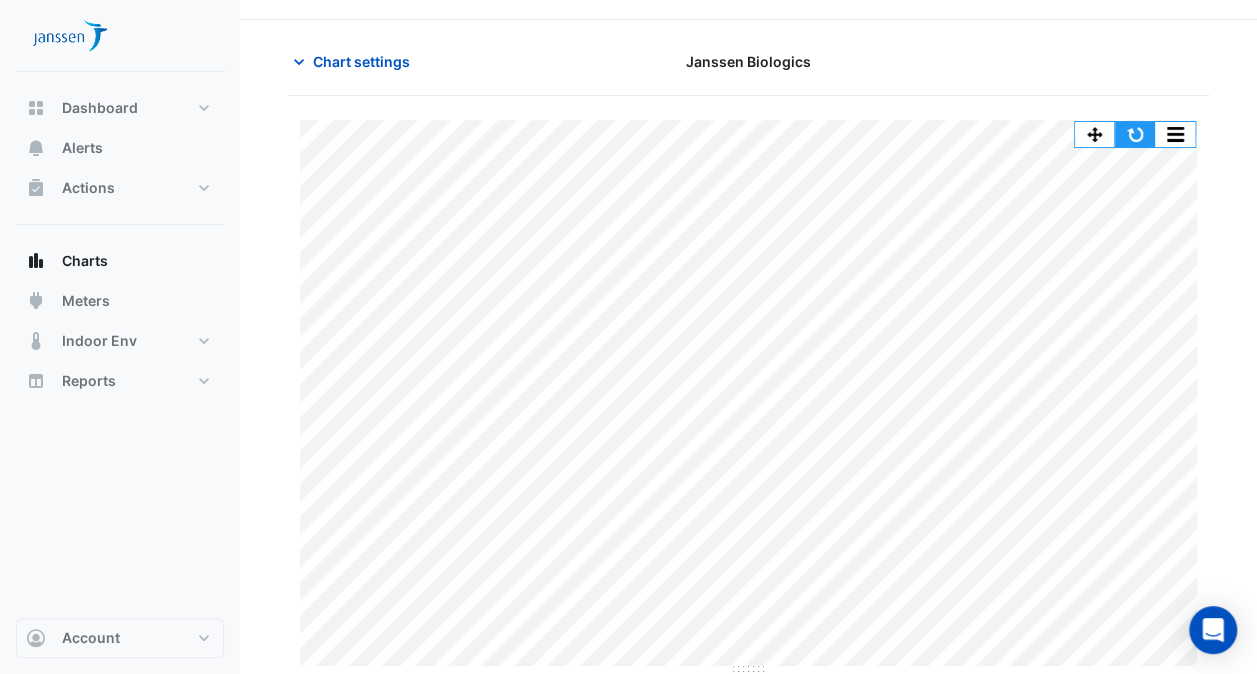 click 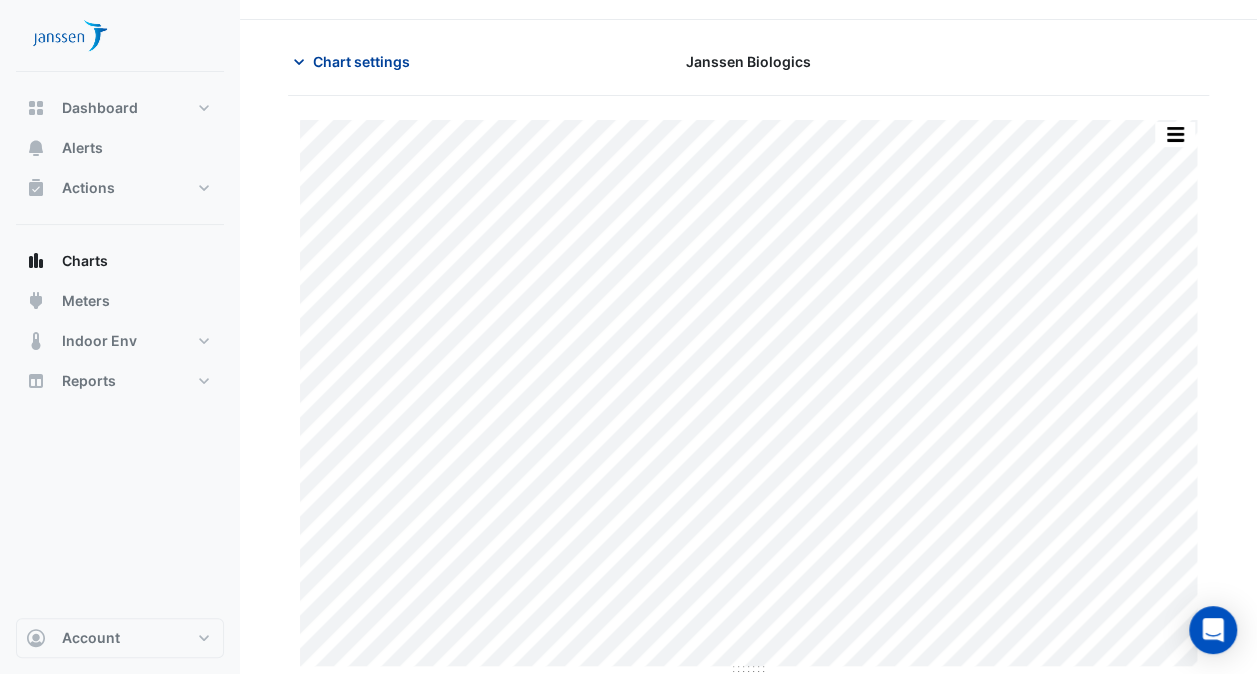 click 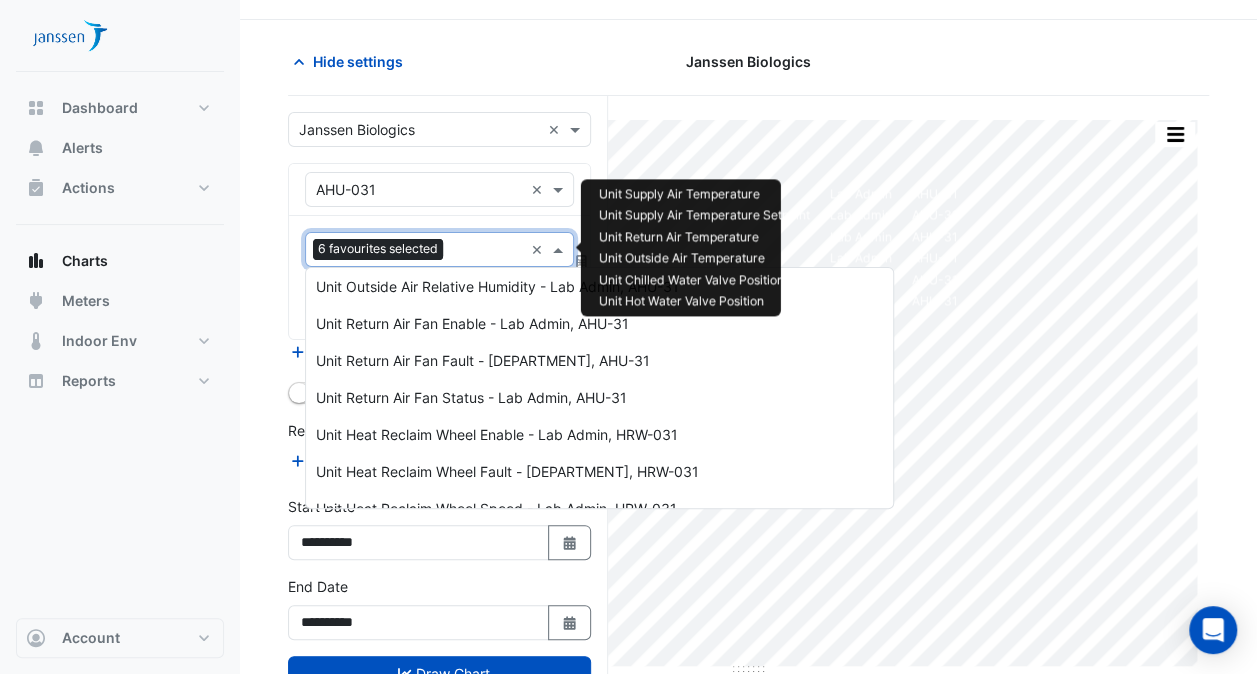 click at bounding box center (487, 251) 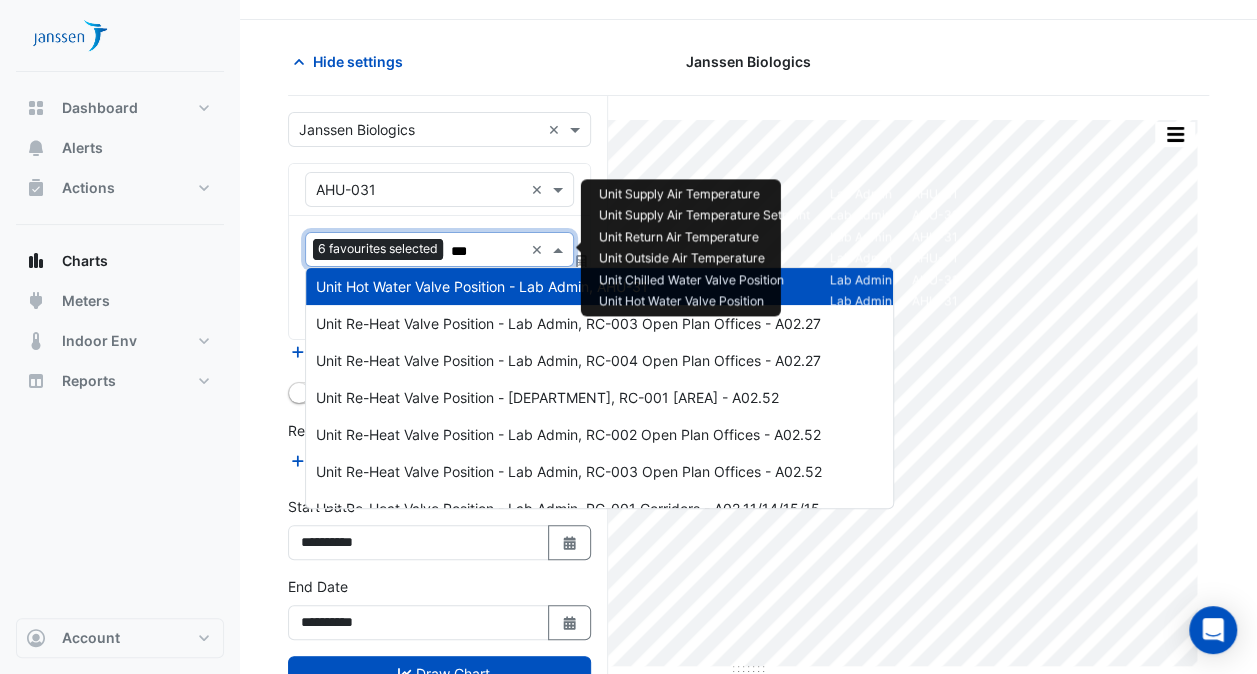 scroll, scrollTop: 110, scrollLeft: 0, axis: vertical 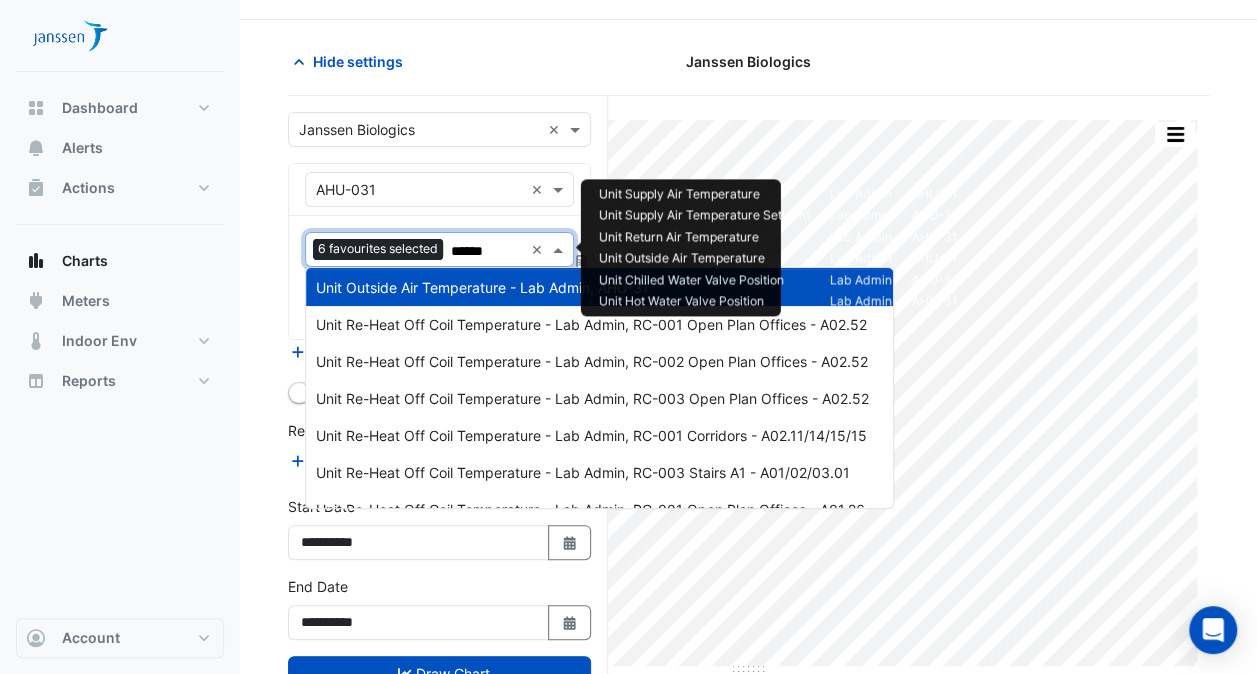 type on "*******" 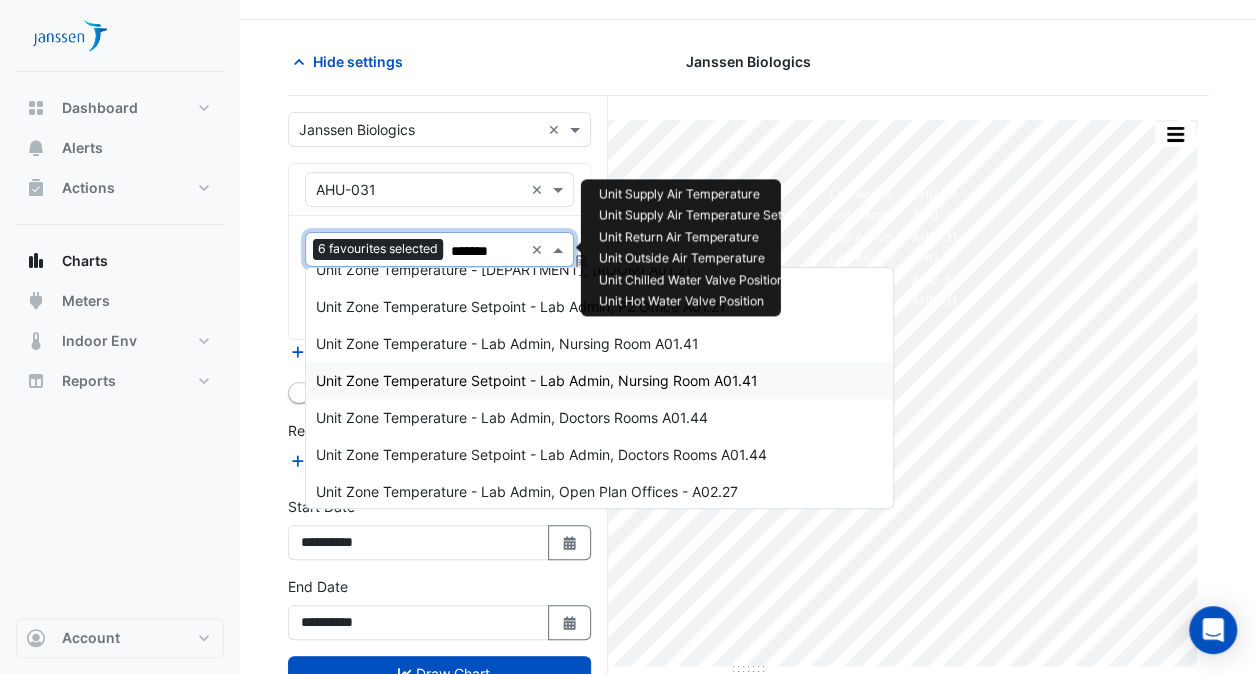 scroll, scrollTop: 2609, scrollLeft: 0, axis: vertical 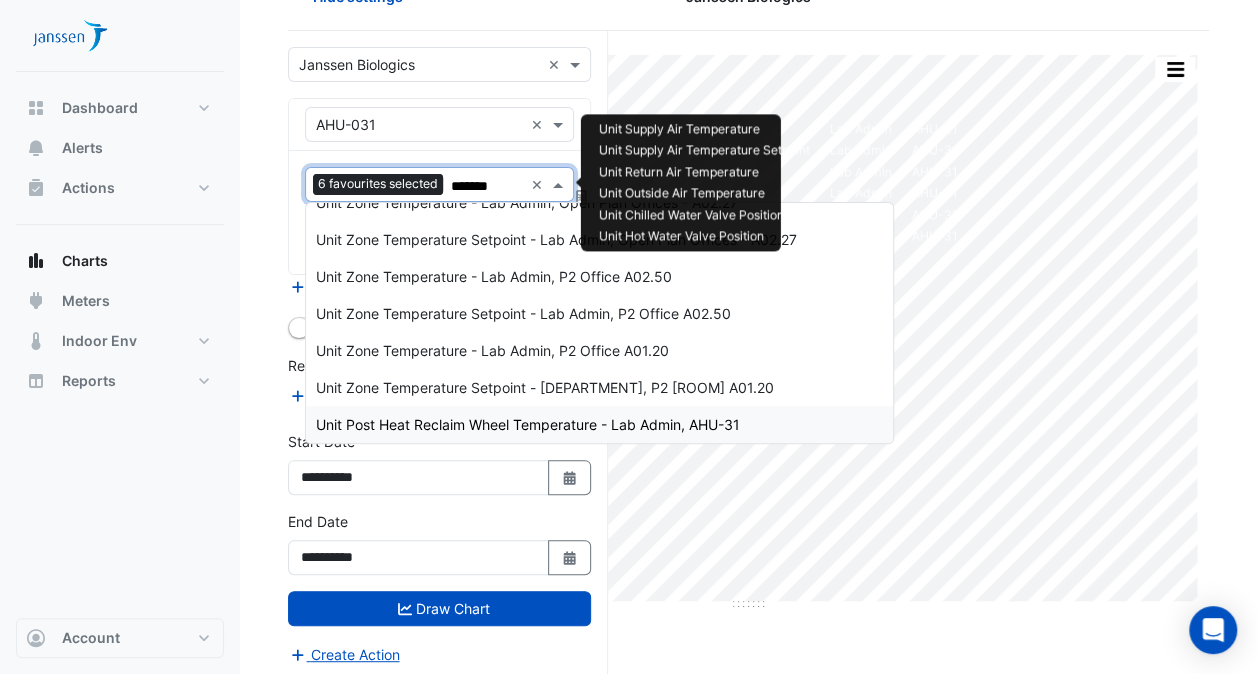 click on "Unit Post Heat Reclaim Wheel Temperature - Lab Admin, AHU-31" at bounding box center [528, 424] 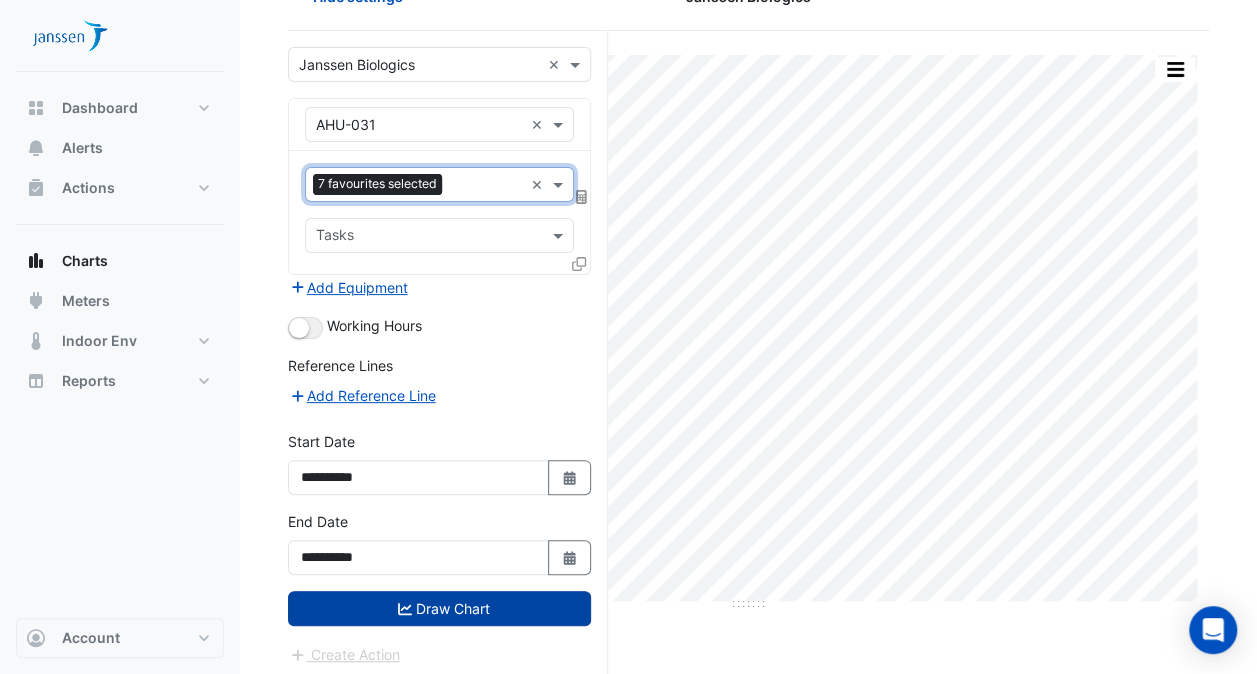 click on "Draw Chart" at bounding box center (439, 608) 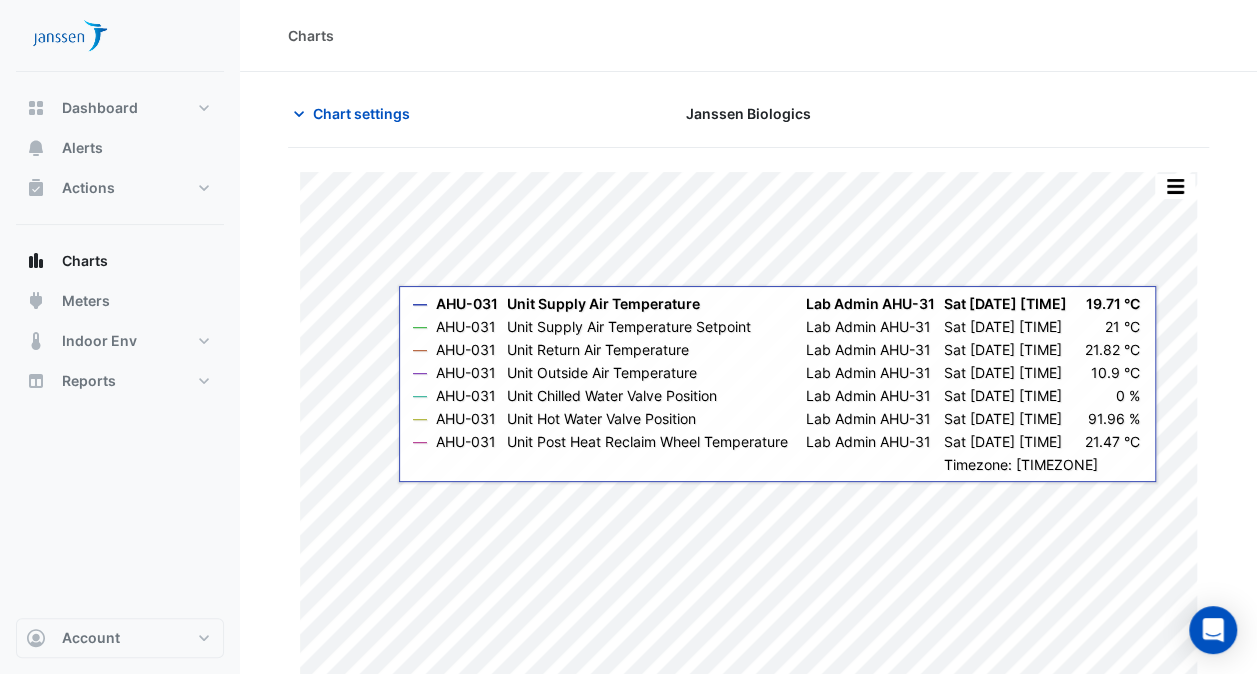 scroll, scrollTop: 52, scrollLeft: 0, axis: vertical 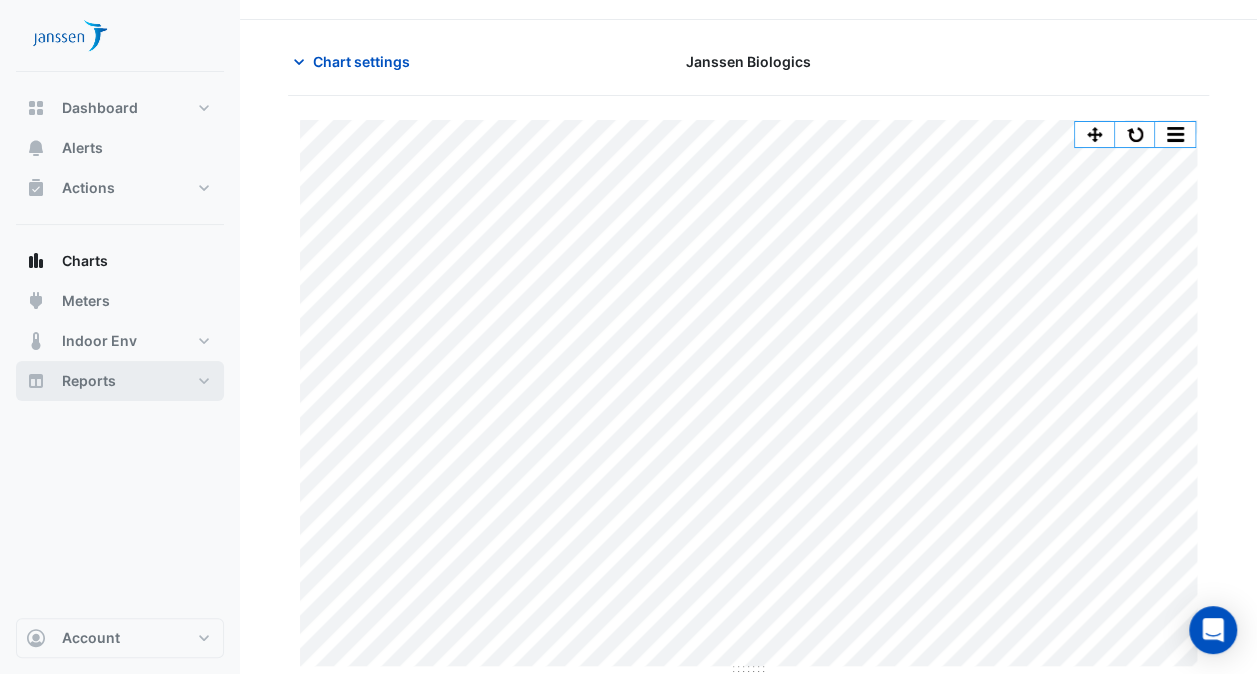 click on "Reports" at bounding box center (120, 381) 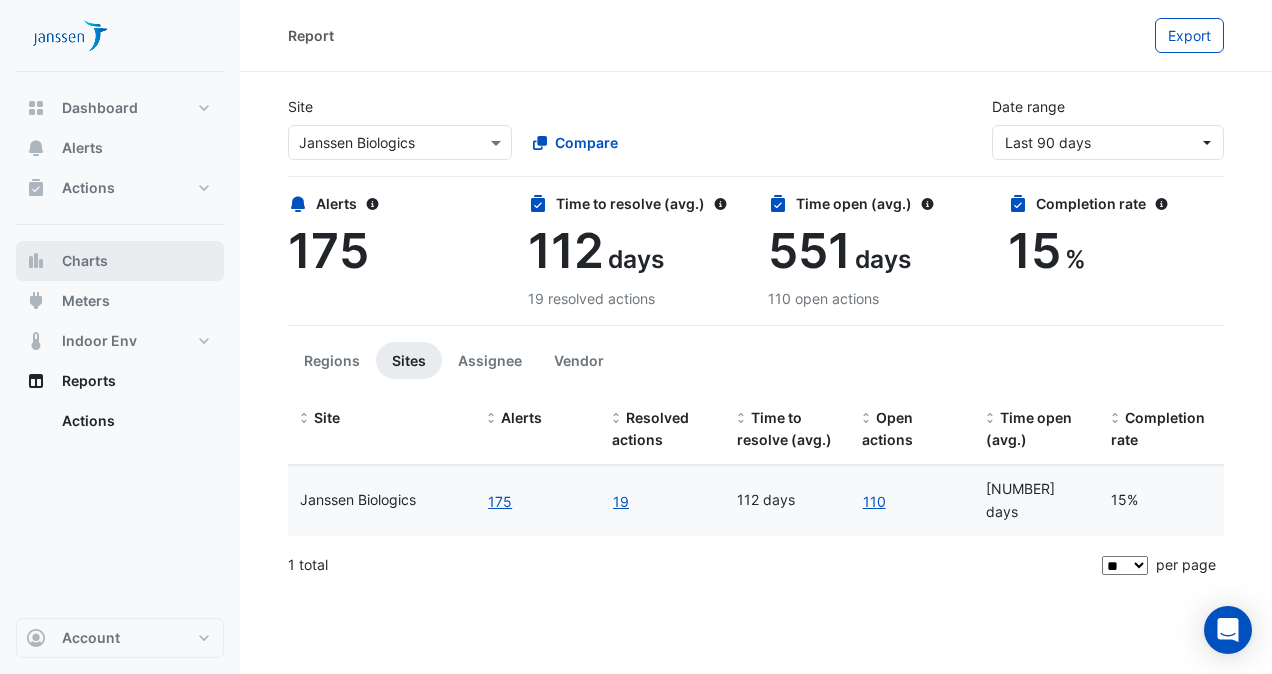 click on "Charts" at bounding box center (85, 261) 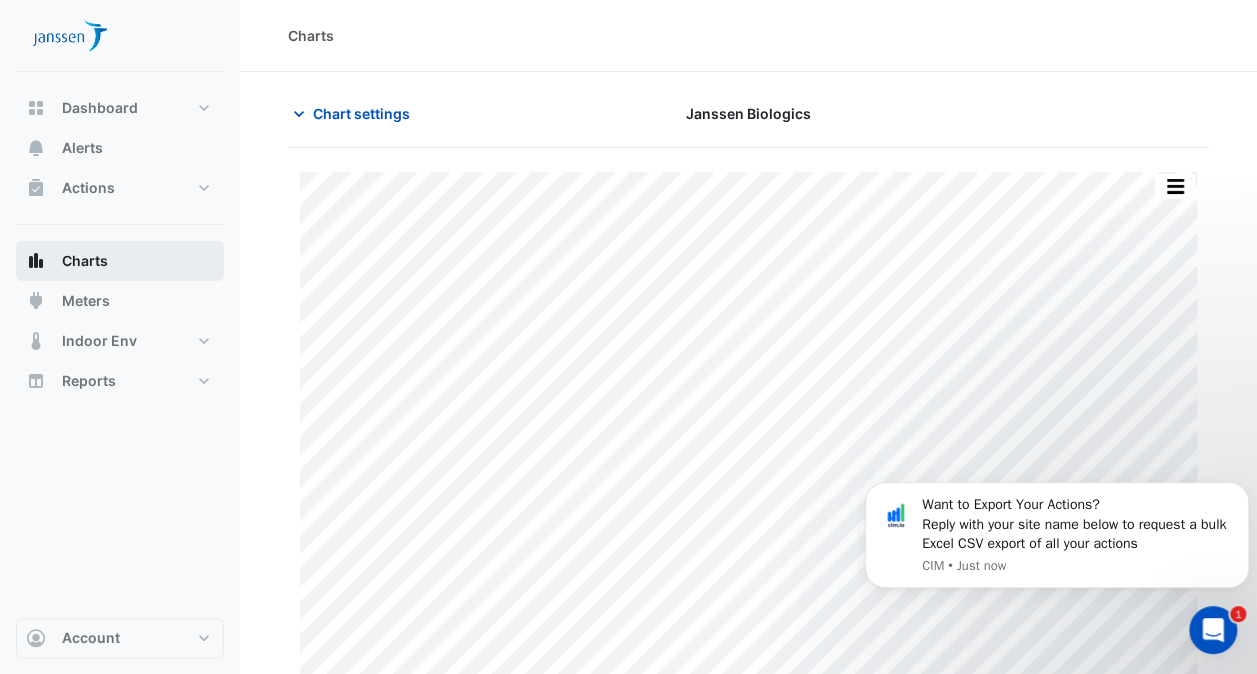 scroll, scrollTop: 0, scrollLeft: 0, axis: both 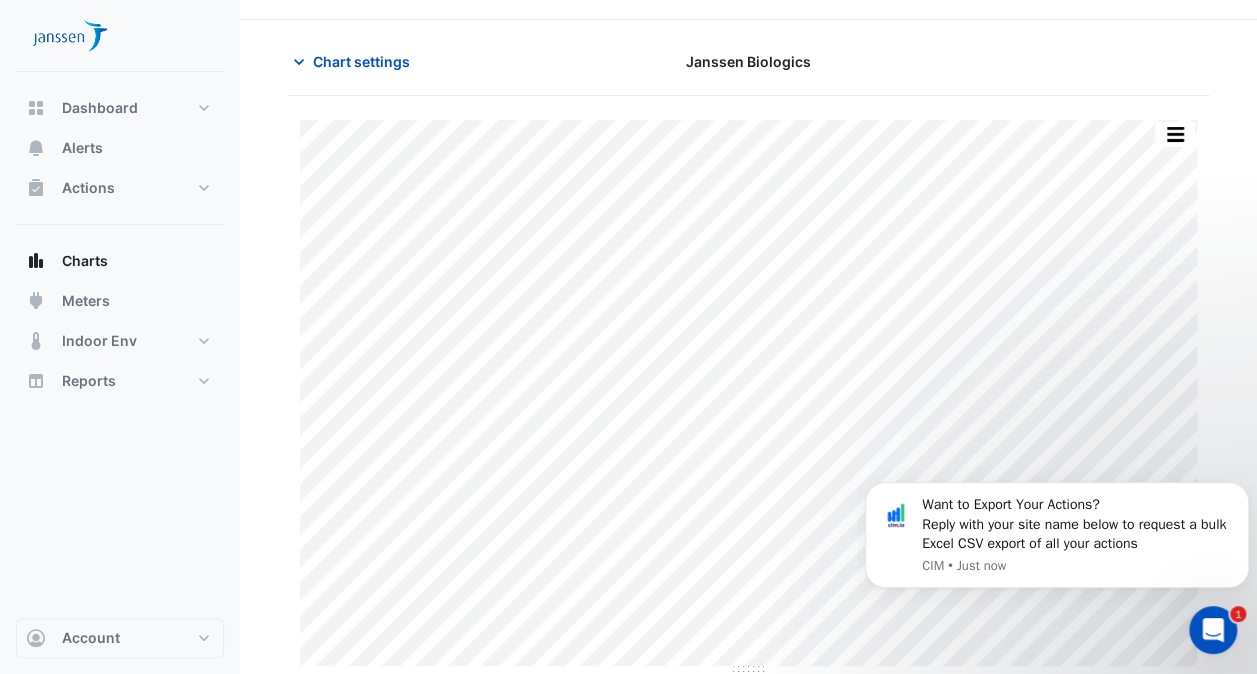 click on "Print Save as JPEG Save as PNG    —    AHU-031    Unit Supply Air Temperature       Lab Admin AHU-31    Tue 04-Mar-2025 10:44       17.4 °C       —    AHU-031    Unit Supply Air Temperature Setpoint       Lab Admin AHU-31    Tue 04-Mar-2025 10:44       21 °C       —    AHU-031    Unit Return Air Temperature       Lab Admin AHU-31    Tue 04-Mar-2025 10:44       21.25 °C       —    AHU-031    Unit Outside Air Temperature       Lab Admin AHU-31    Tue 04-Mar-2025 10:44       8.47 °C       —    AHU-031    Unit Chilled Water Valve Position       Lab Admin AHU-31    Tue 04-Mar-2025 10:44       0 %       —    AHU-031    Unit Hot Water Valve Position       Lab Admin AHU-31    Tue 04-Mar-2025 10:44       100 %       —    AHU-031    Unit Post Heat Reclaim Wheel Temperature       Lab Admin AHU-31    Tue 04-Mar-2025 10:46       20.84 °C    Timezone: Europe/Dublin (GMT)" 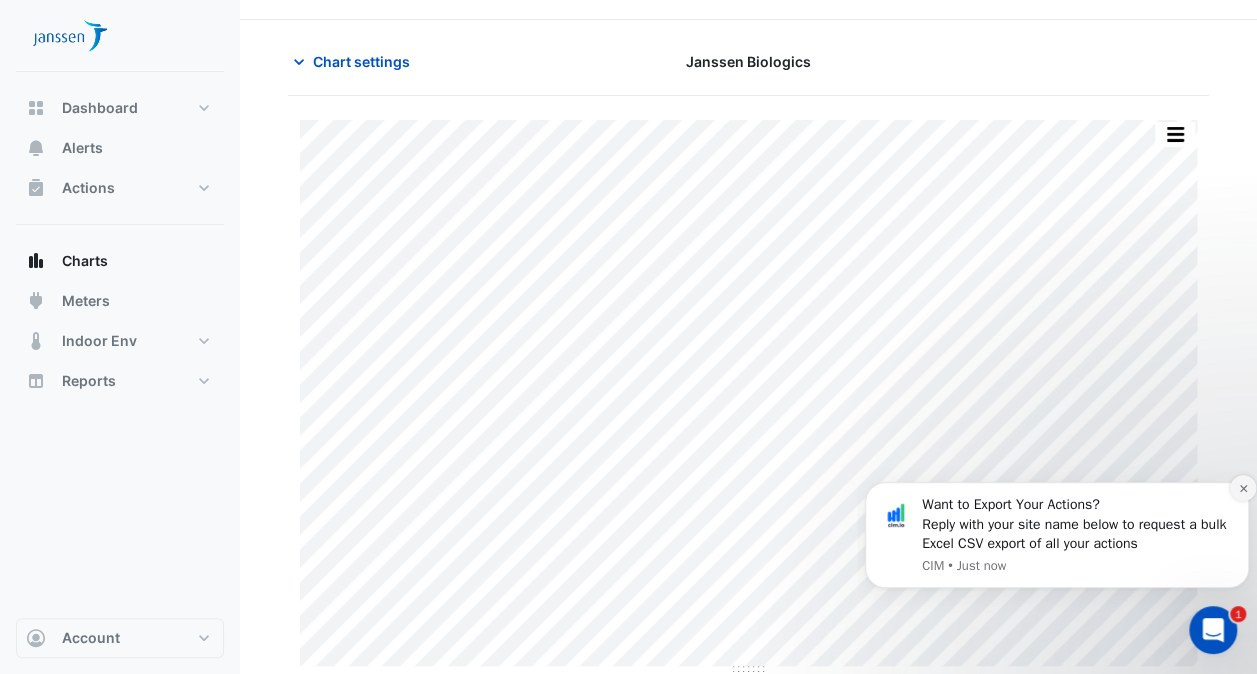 click 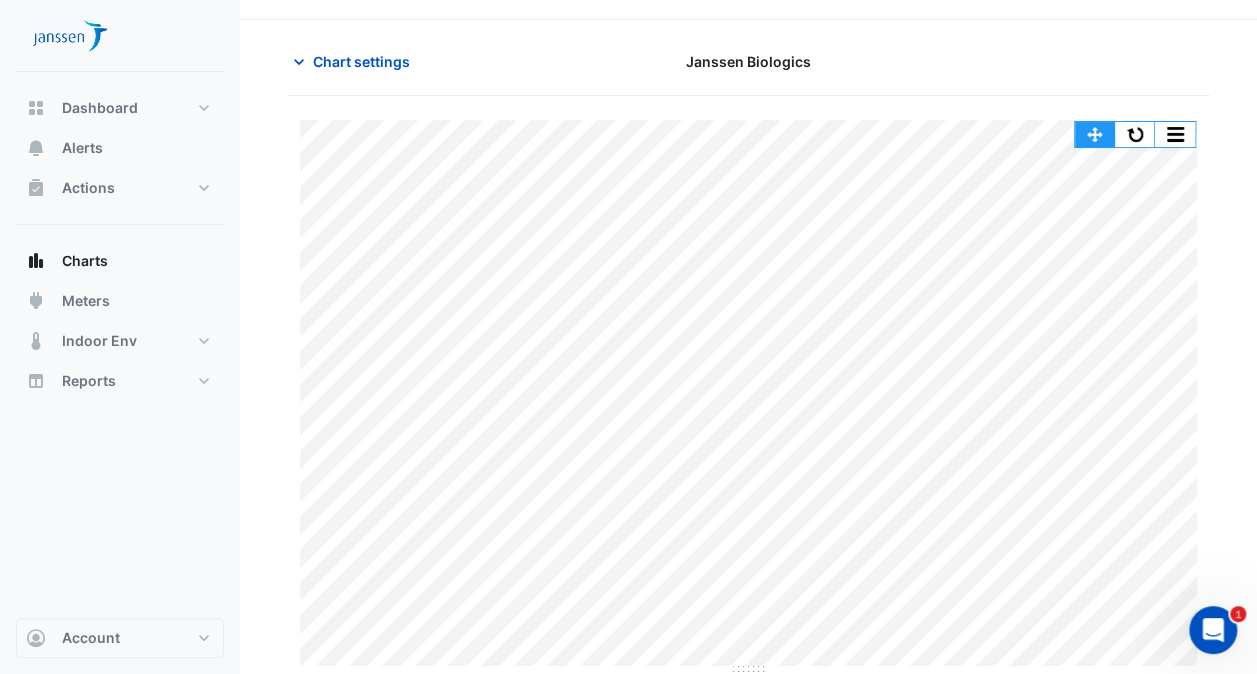 click 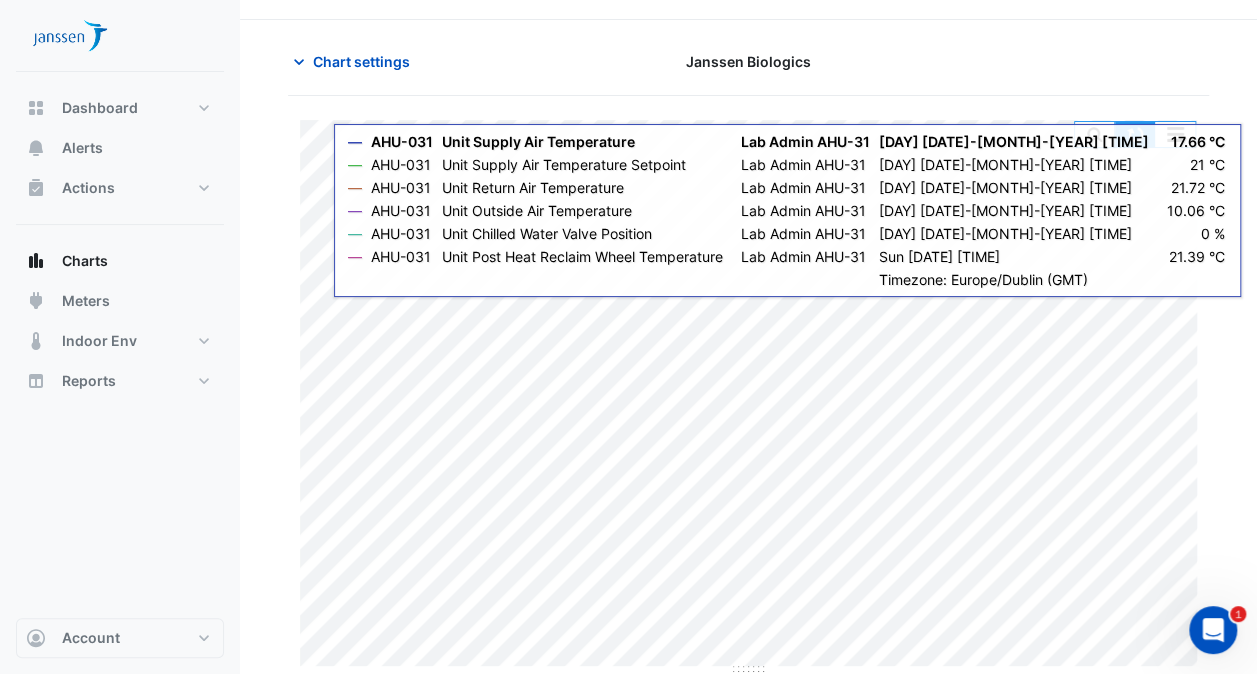 click 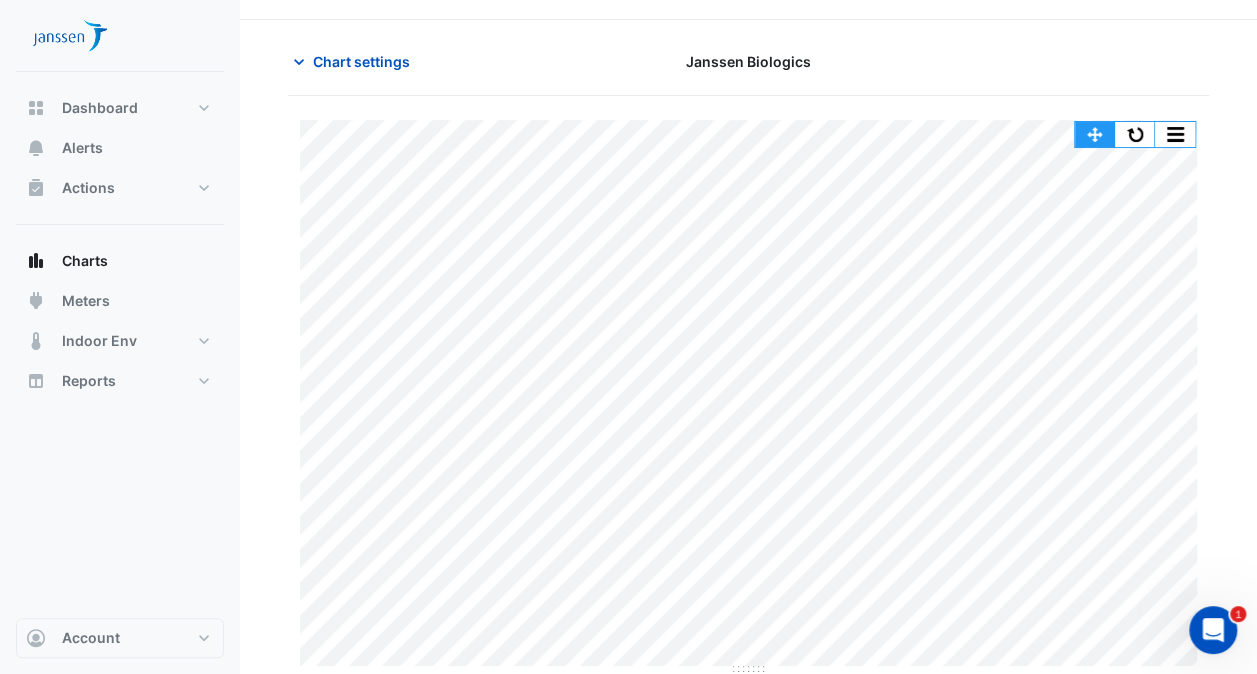click 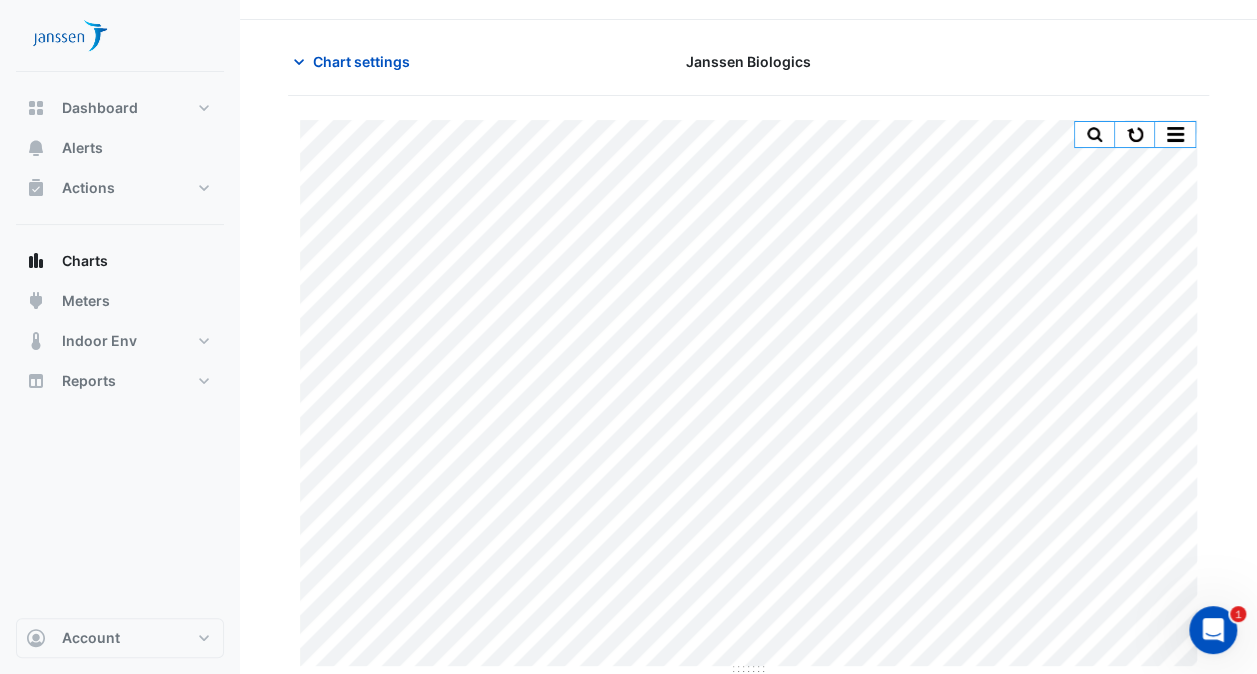 click on "Chart settings
Janssen Biologics
Split by Unit Split All Print Save as JPEG Save as PNG Pivot Data Table Export CSV - Flat Export CSV - Pivot Select Chart Type Select Timezone    —    AHU-031    Unit Supply Air Temperature       Lab Admin AHU-31    Fri 13-Sep-2024 00:00       17.79 °C       —    AHU-031    Unit Supply Air Temperature Setpoint       Lab Admin AHU-31    Fri 13-Sep-2024 00:00       20.95 °C       —    AHU-031    Unit Post Heat Reclaim Wheel Temperature       Lab Admin AHU-31    Fri 13-Sep-2024 00:01       20.89 °C    Timezone: Europe/Dublin (IST)
Select a Site × Janssen Biologics ×
Equipment × AHU-031 ×
Favourites" 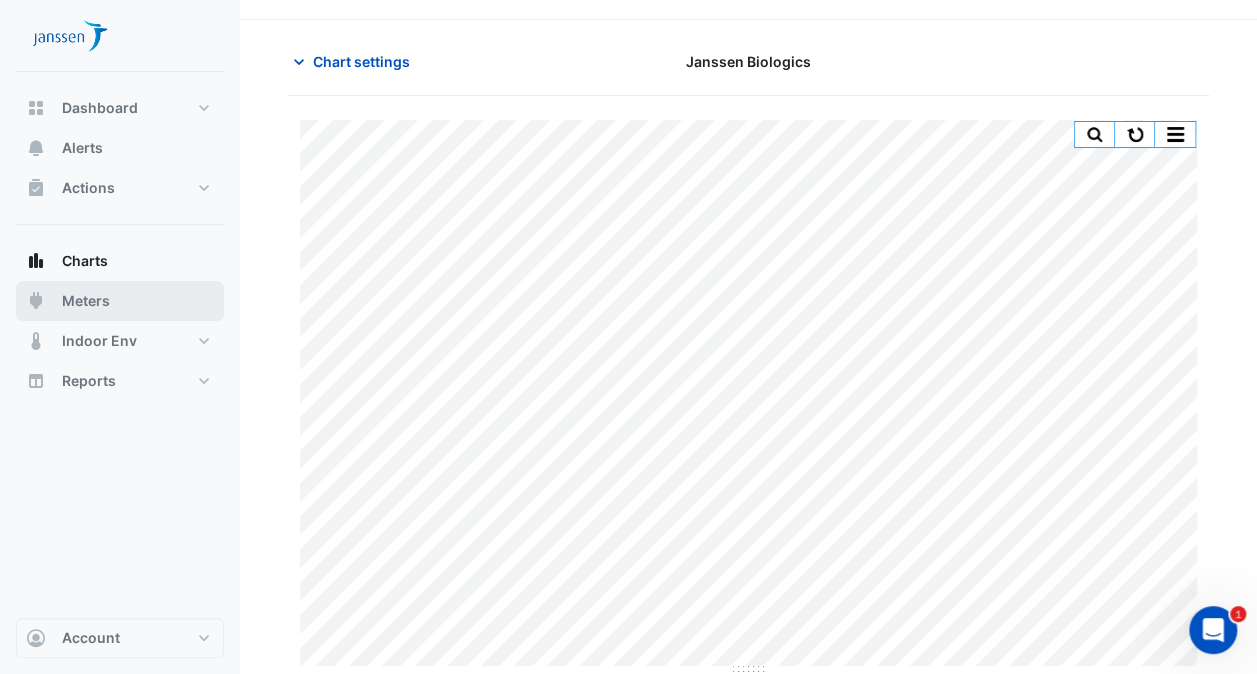 click on "Charts
Chart settings
Janssen Biologics
Split by Unit Split All Print Save as JPEG Save as PNG Pivot Data Table Export CSV - Flat Export CSV - Pivot Select Chart Type Select Timezone    —    AHU-031    Unit Supply Air Temperature       Lab Admin AHU-31    Sat 12-Apr-2025 00:22       21.06 °C       —    AHU-031    Unit Supply Air Temperature Setpoint       Lab Admin AHU-31    Sat 12-Apr-2025 00:22       20.98 °C       —    AHU-031    Unit Post Heat Reclaim Wheel Temperature       Lab Admin AHU-31    Sat 12-Apr-2025 00:24       21.1 °C    Timezone: Europe/Dublin (IST)
Select a Site × Janssen Biologics" 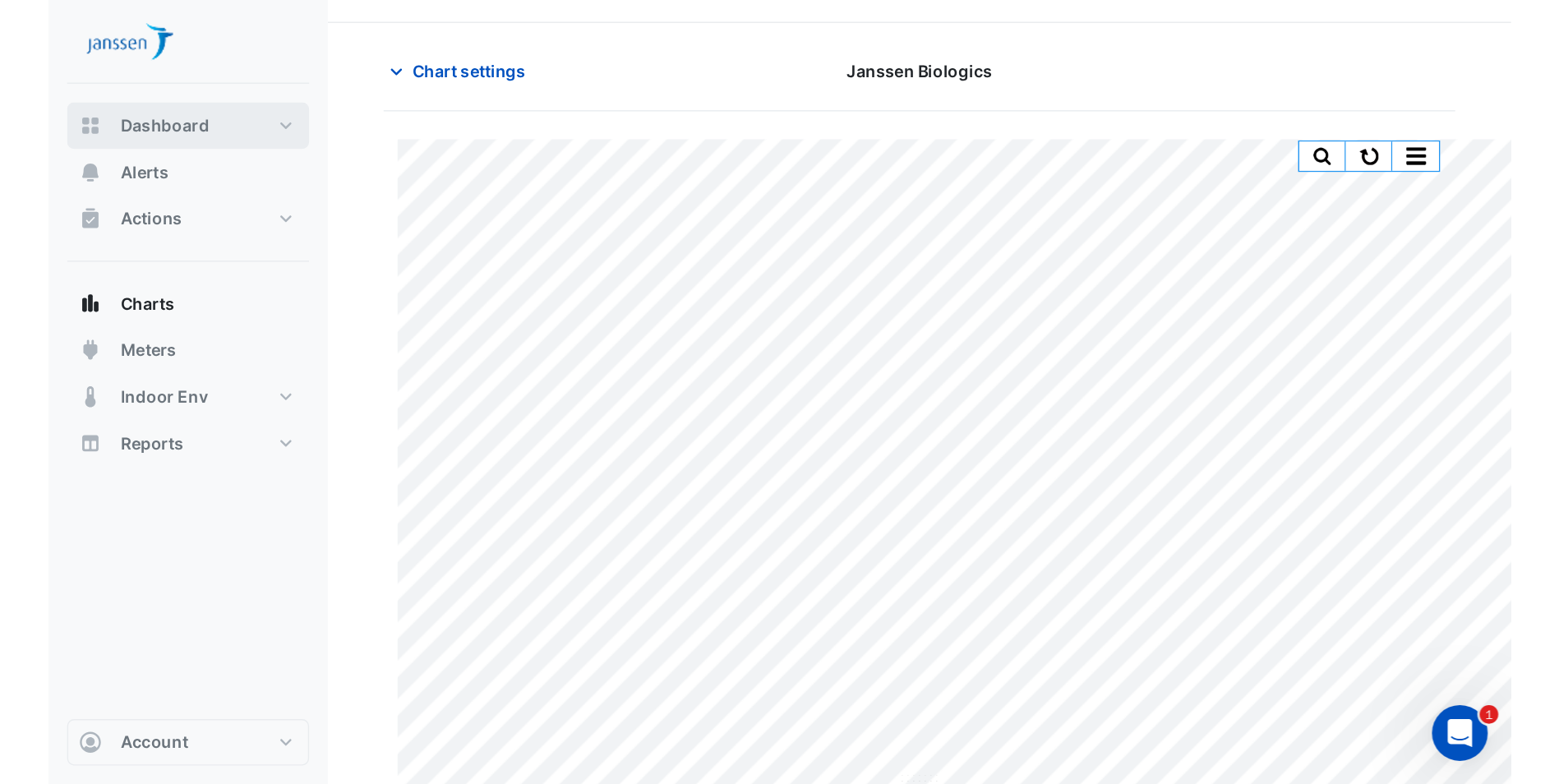 scroll, scrollTop: 0, scrollLeft: 0, axis: both 